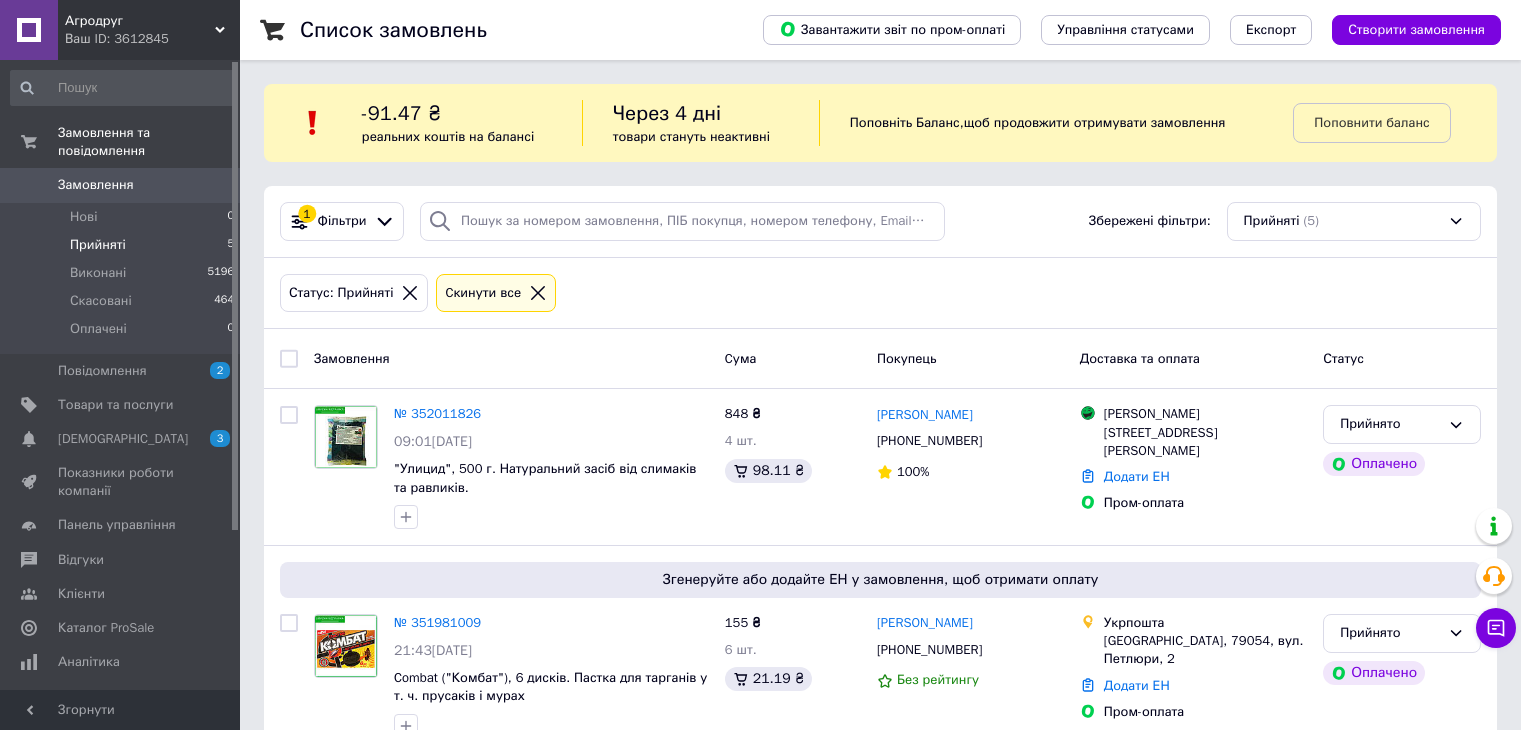 scroll, scrollTop: 200, scrollLeft: 0, axis: vertical 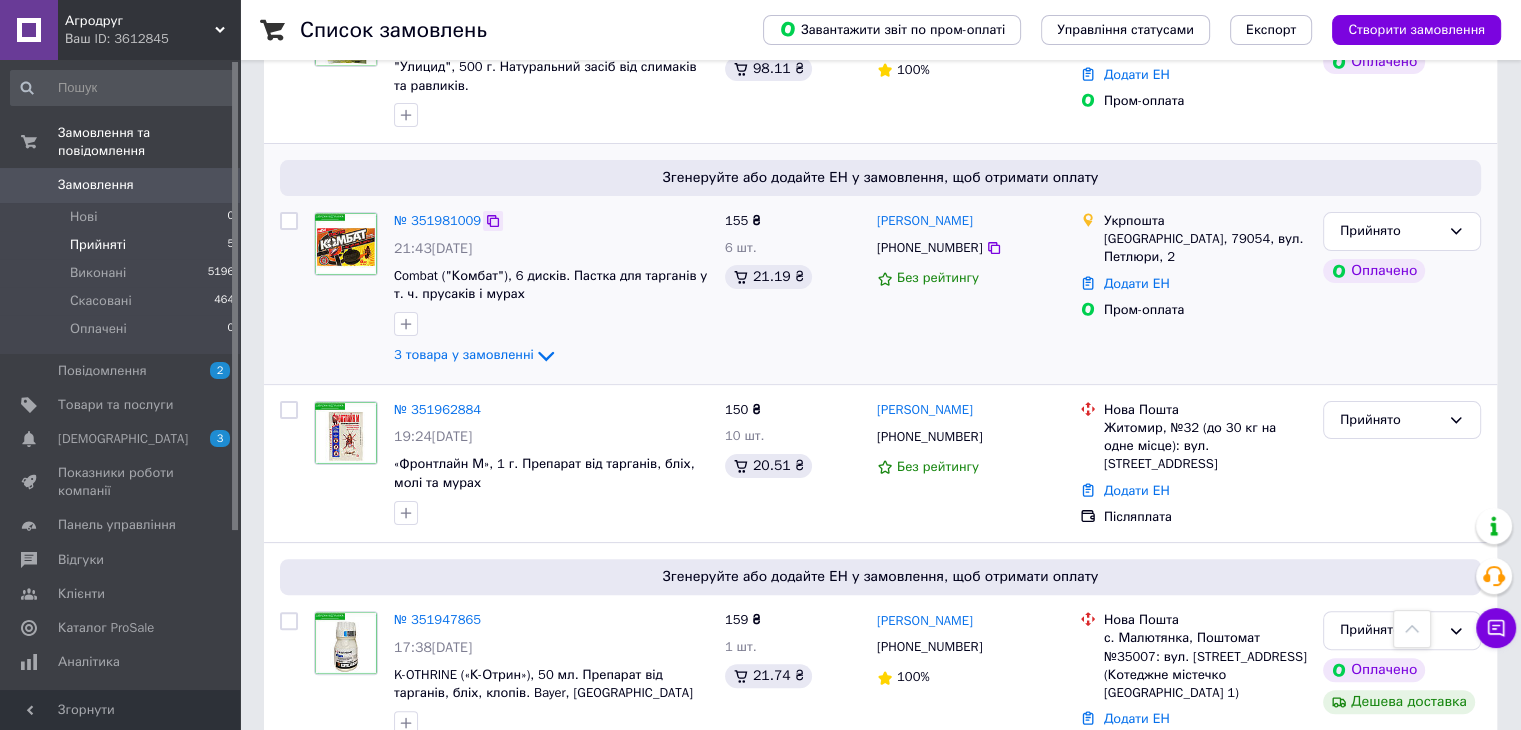 drag, startPoint x: 425, startPoint y: 216, endPoint x: 495, endPoint y: 226, distance: 70.71068 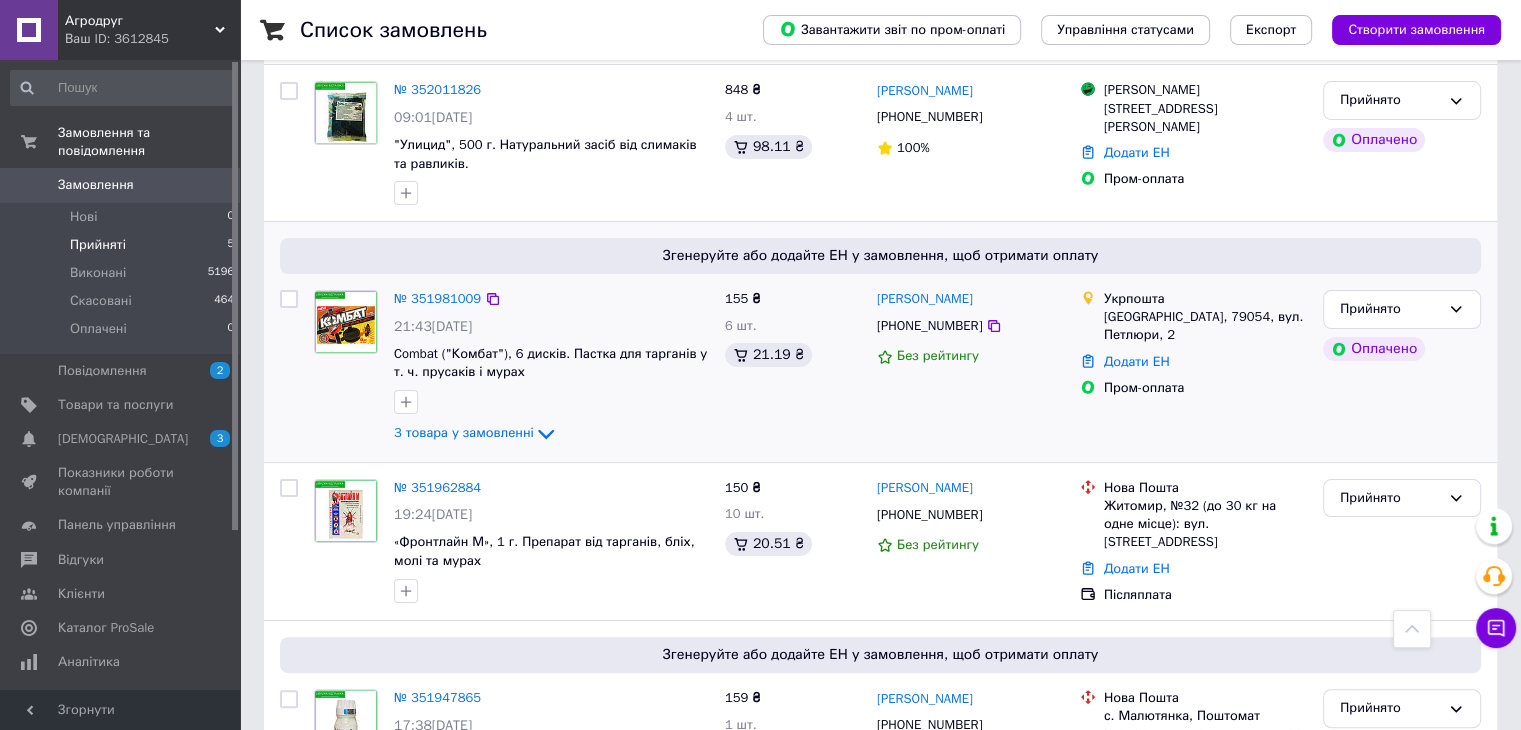 scroll, scrollTop: 102, scrollLeft: 0, axis: vertical 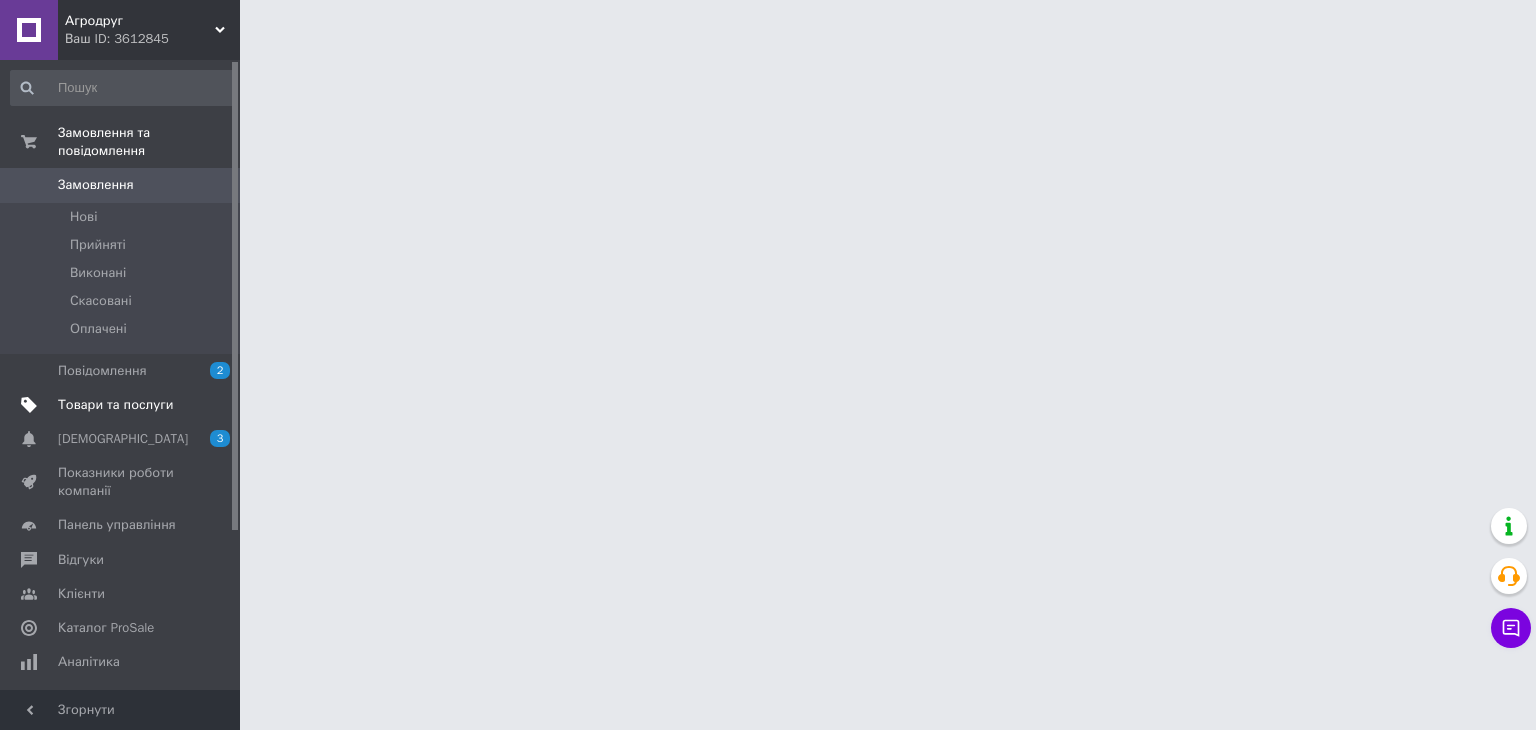 click on "Товари та послуги" at bounding box center (115, 405) 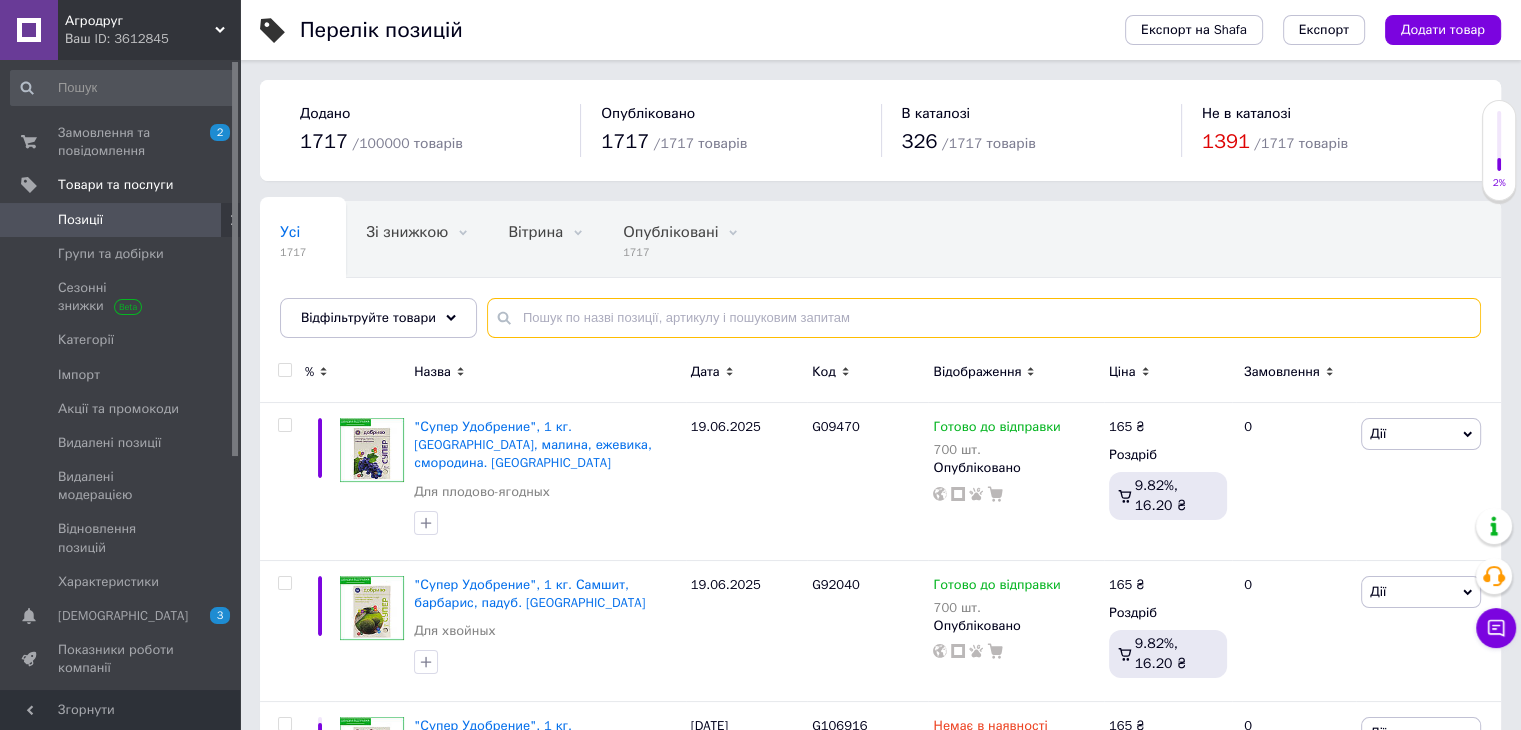 click at bounding box center (984, 318) 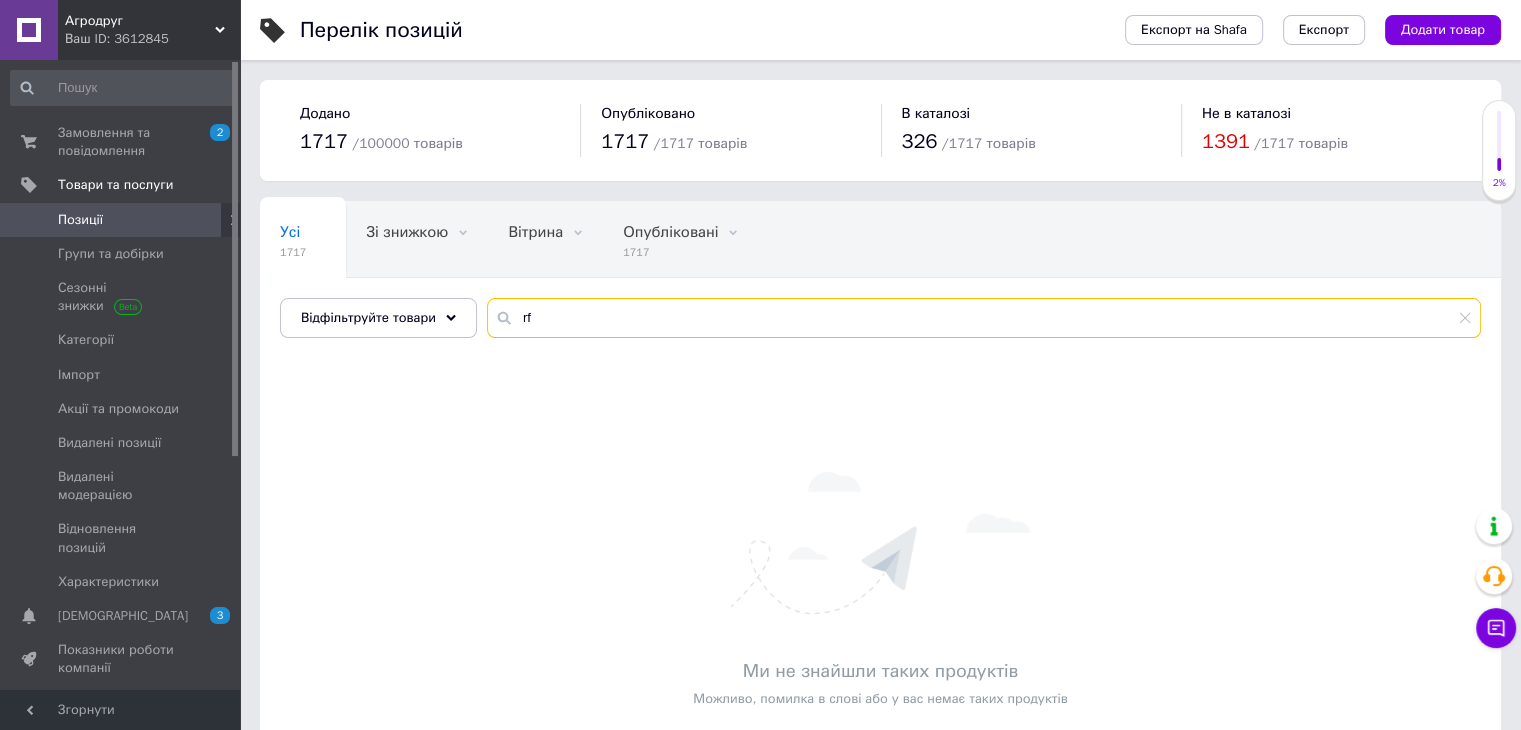 type on "r" 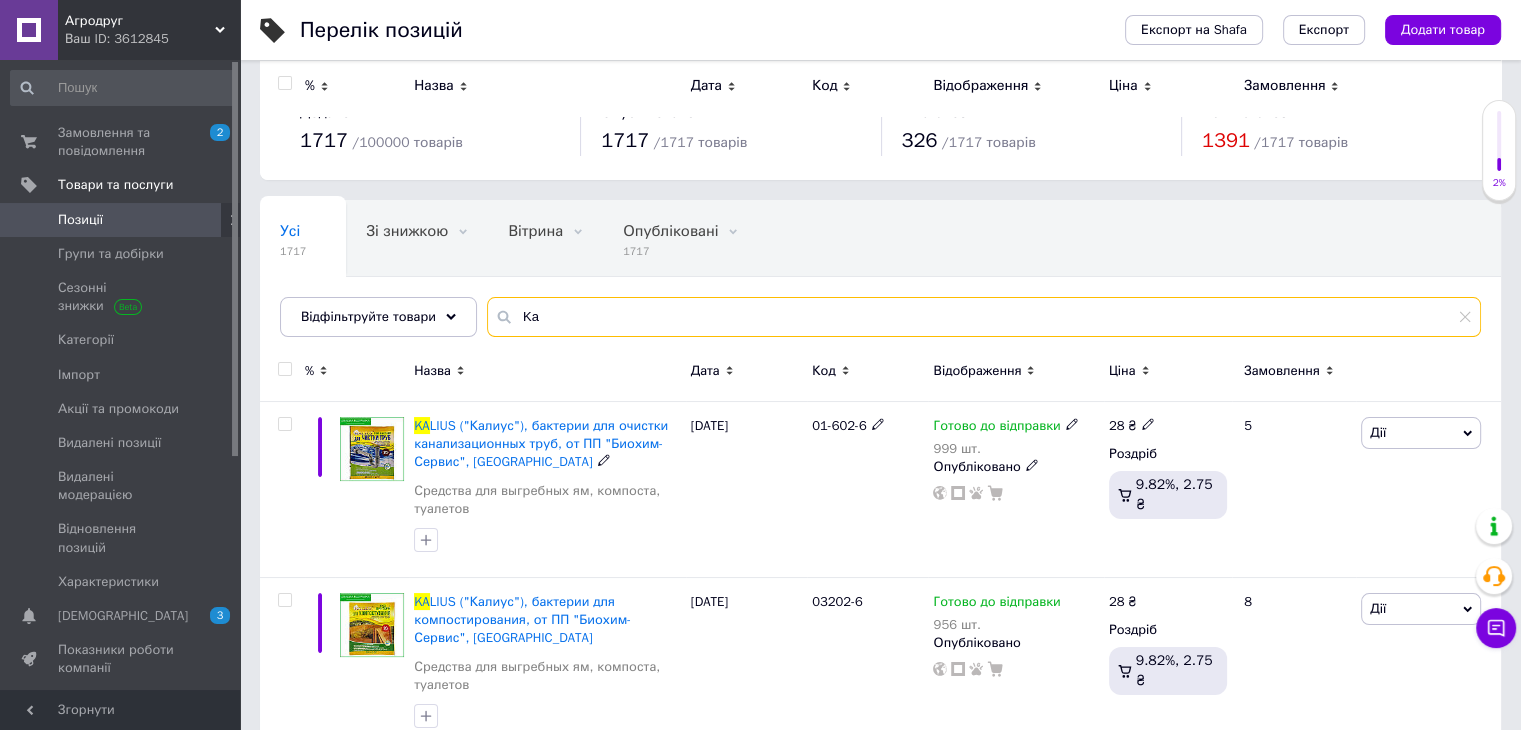 scroll, scrollTop: 0, scrollLeft: 0, axis: both 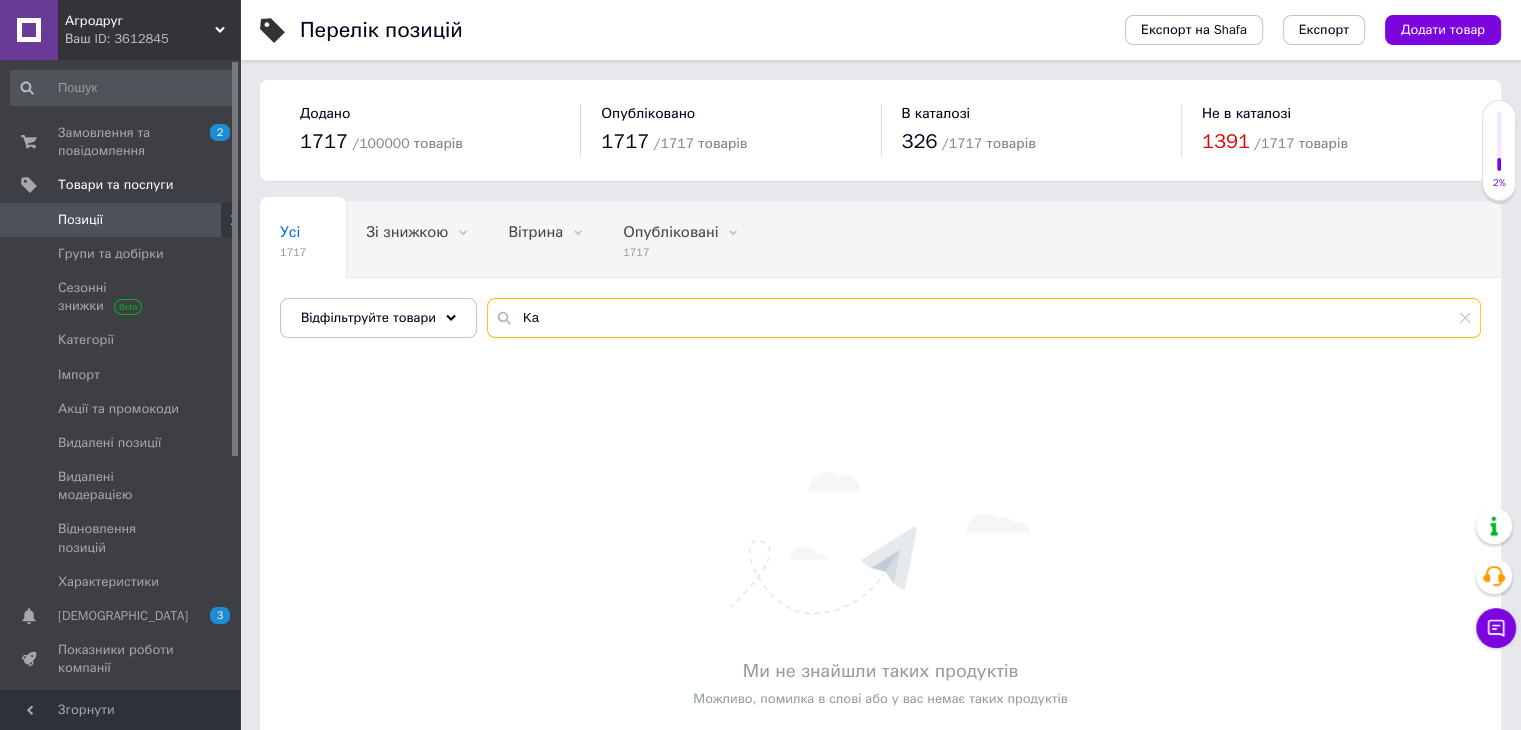 type on "K" 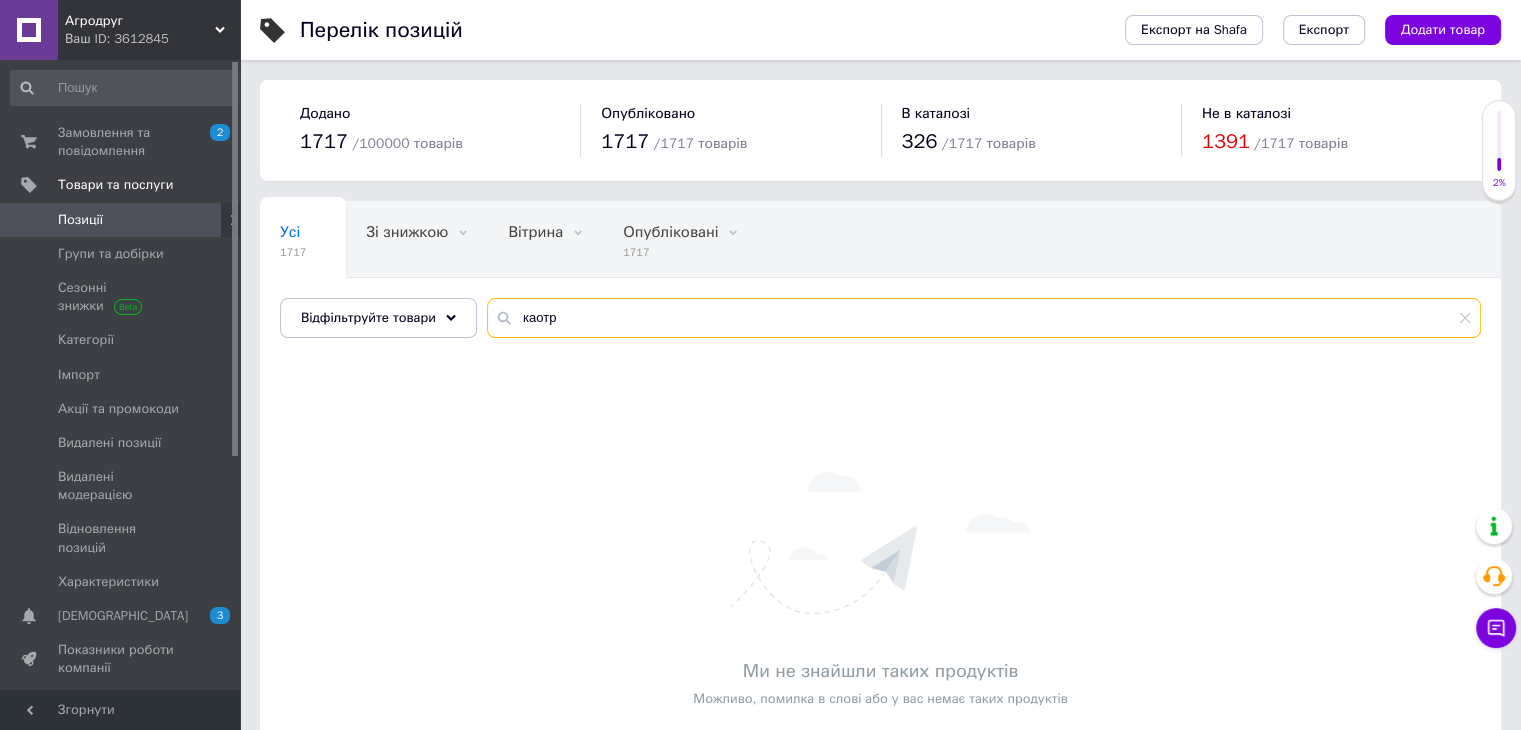 drag, startPoint x: 565, startPoint y: 317, endPoint x: 476, endPoint y: 321, distance: 89.08984 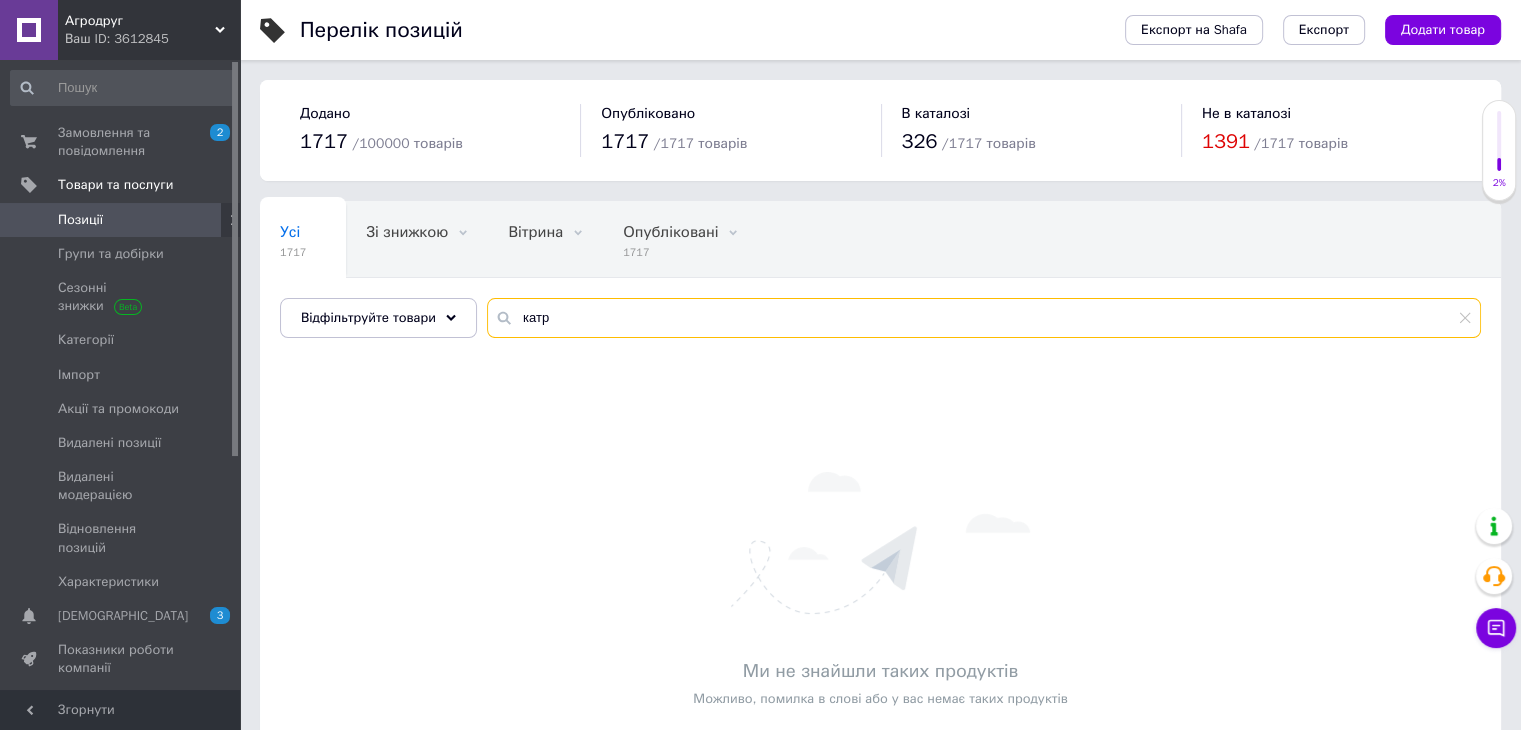 click on "катр" at bounding box center (984, 318) 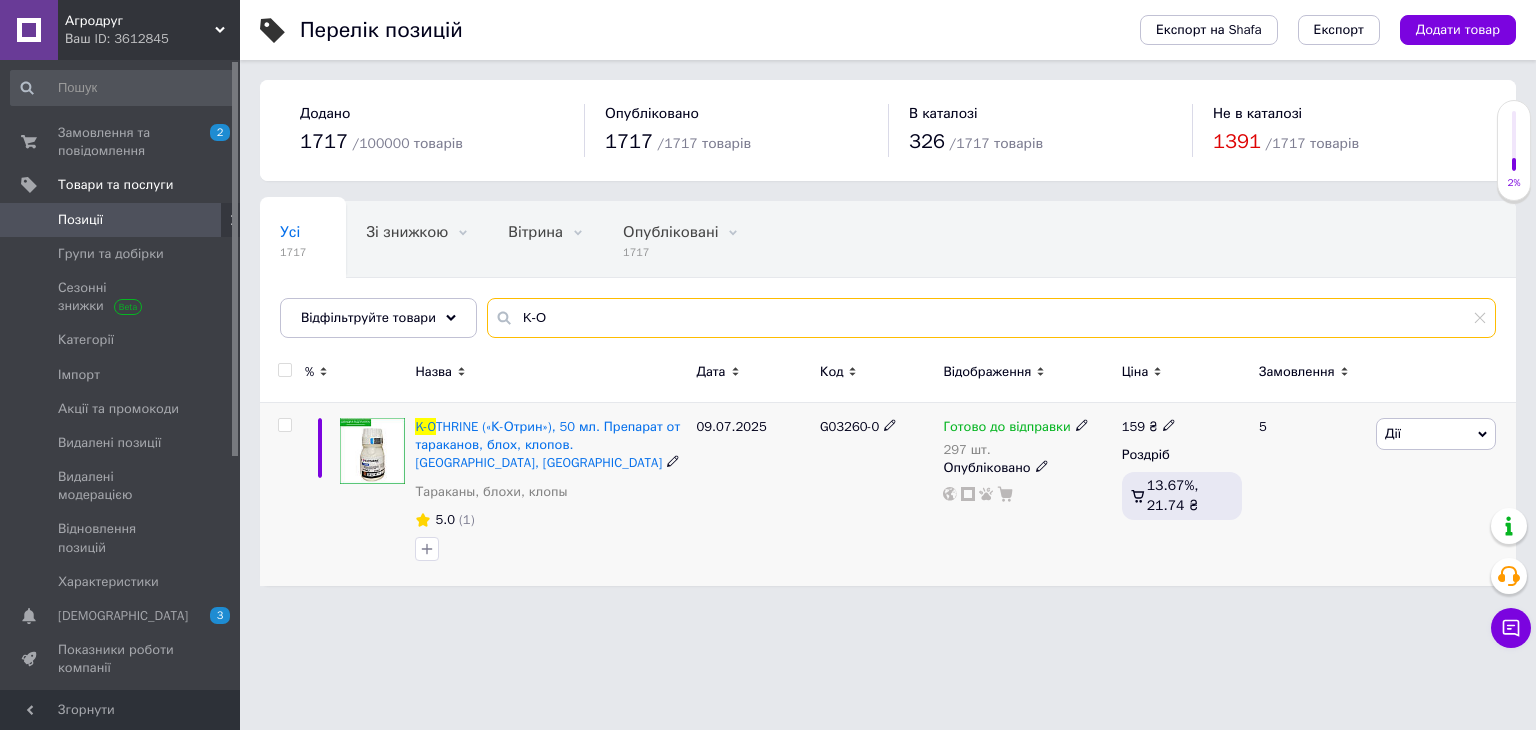 type on "K-O" 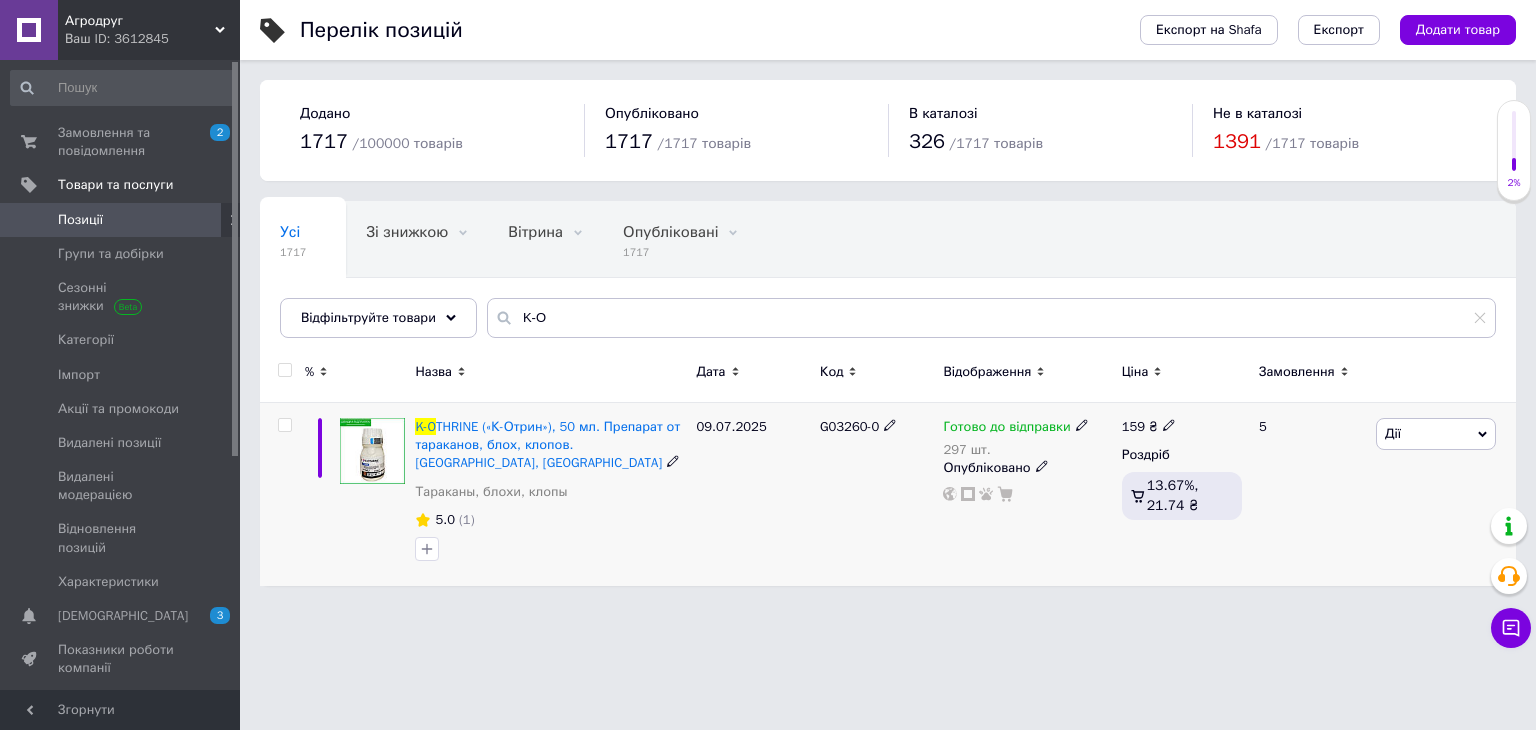 click on "Готово до відправки 297 шт. Опубліковано" at bounding box center (1027, 495) 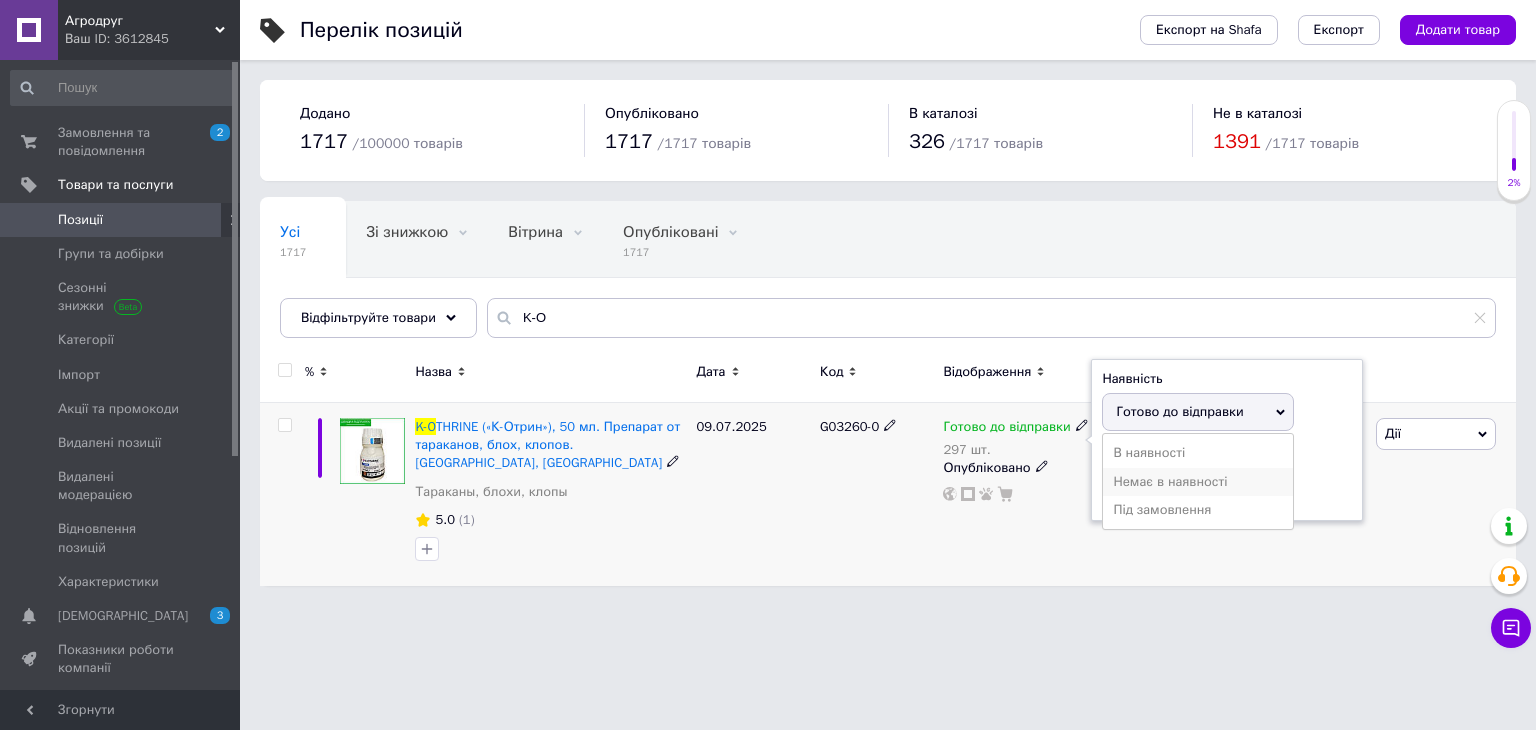 click on "Немає в наявності" at bounding box center [1198, 482] 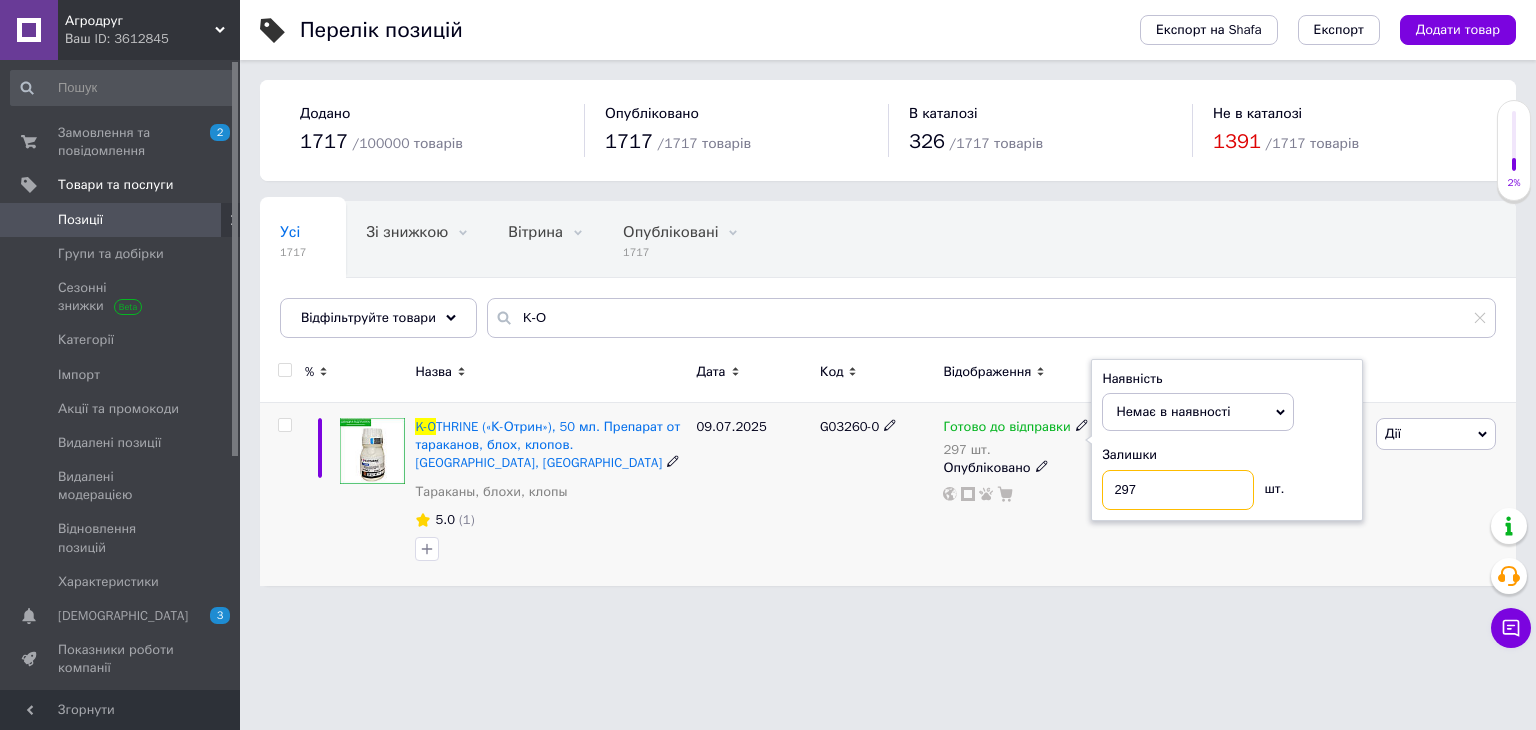 click on "297" at bounding box center (1178, 490) 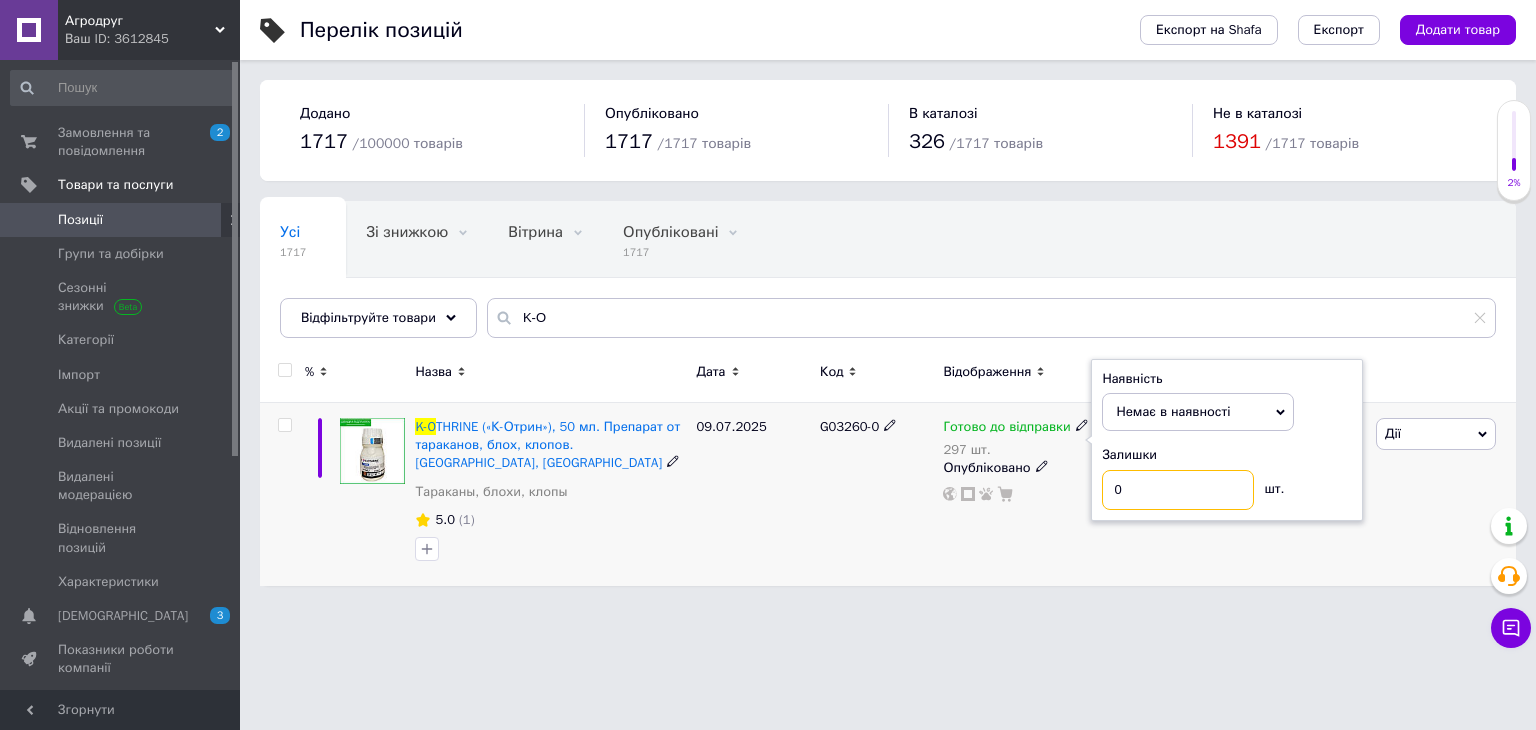 type on "0" 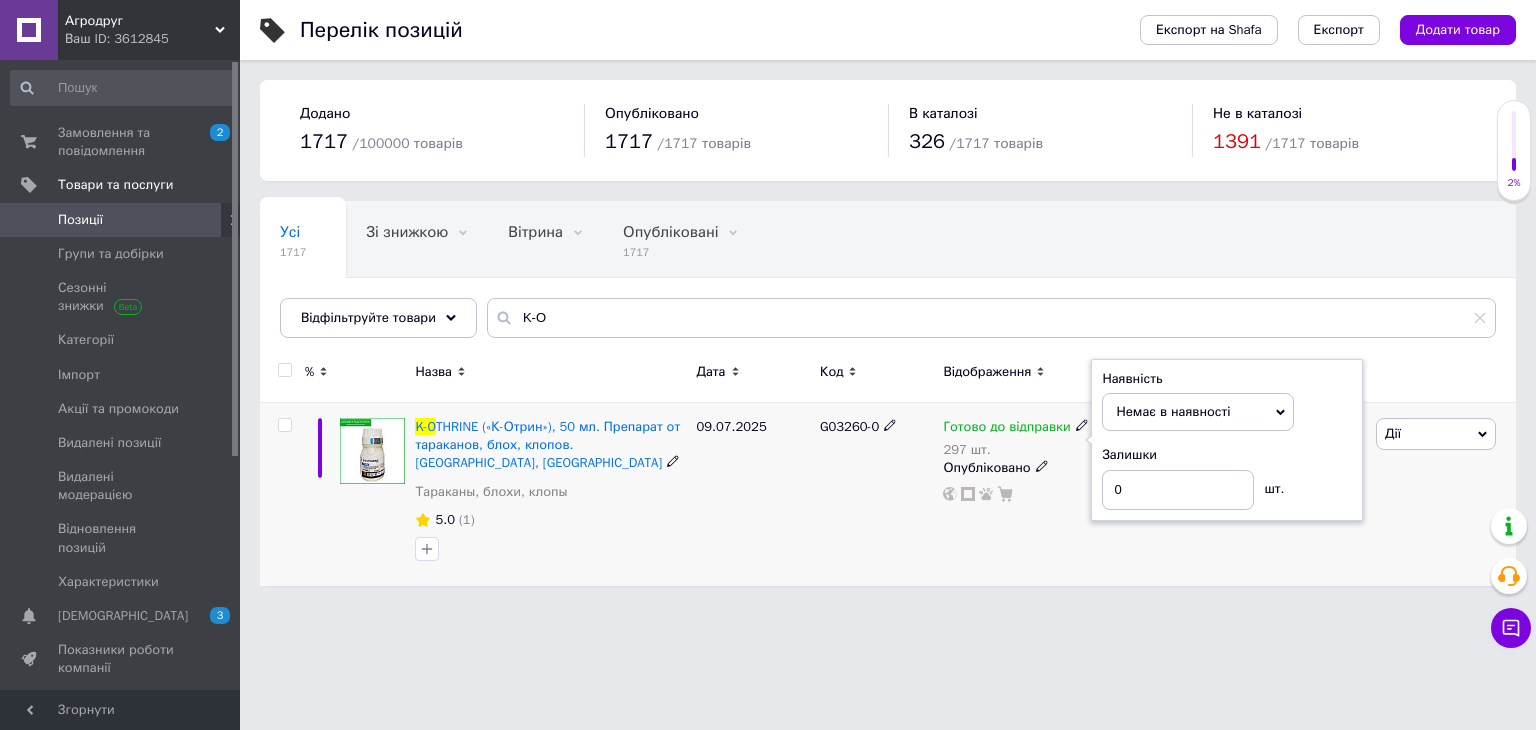 click on "Готово до відправки 297 шт. Наявність Немає в наявності В наявності Під замовлення Готово до відправки Залишки 0 шт. Опубліковано" at bounding box center [1027, 495] 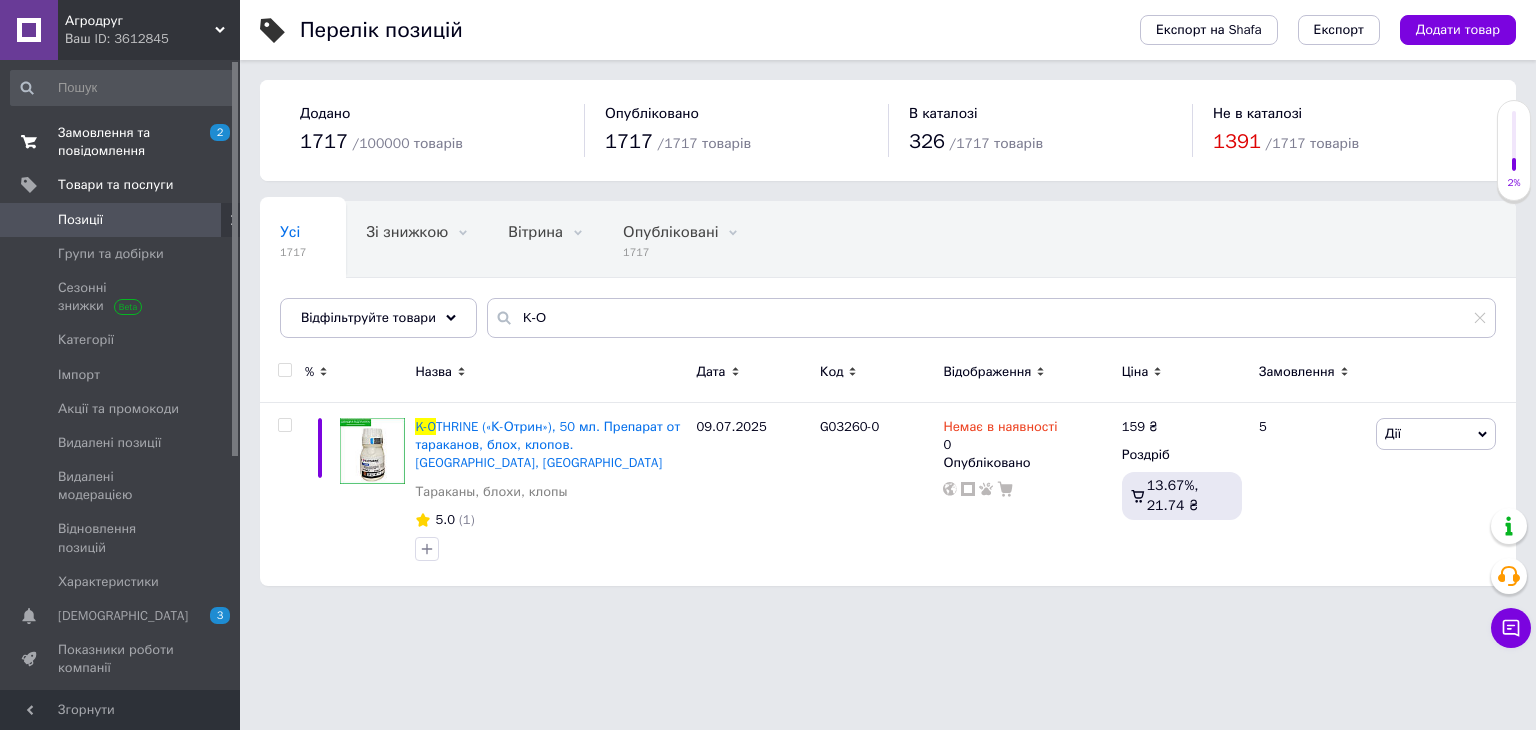 click on "Замовлення та повідомлення" at bounding box center [121, 142] 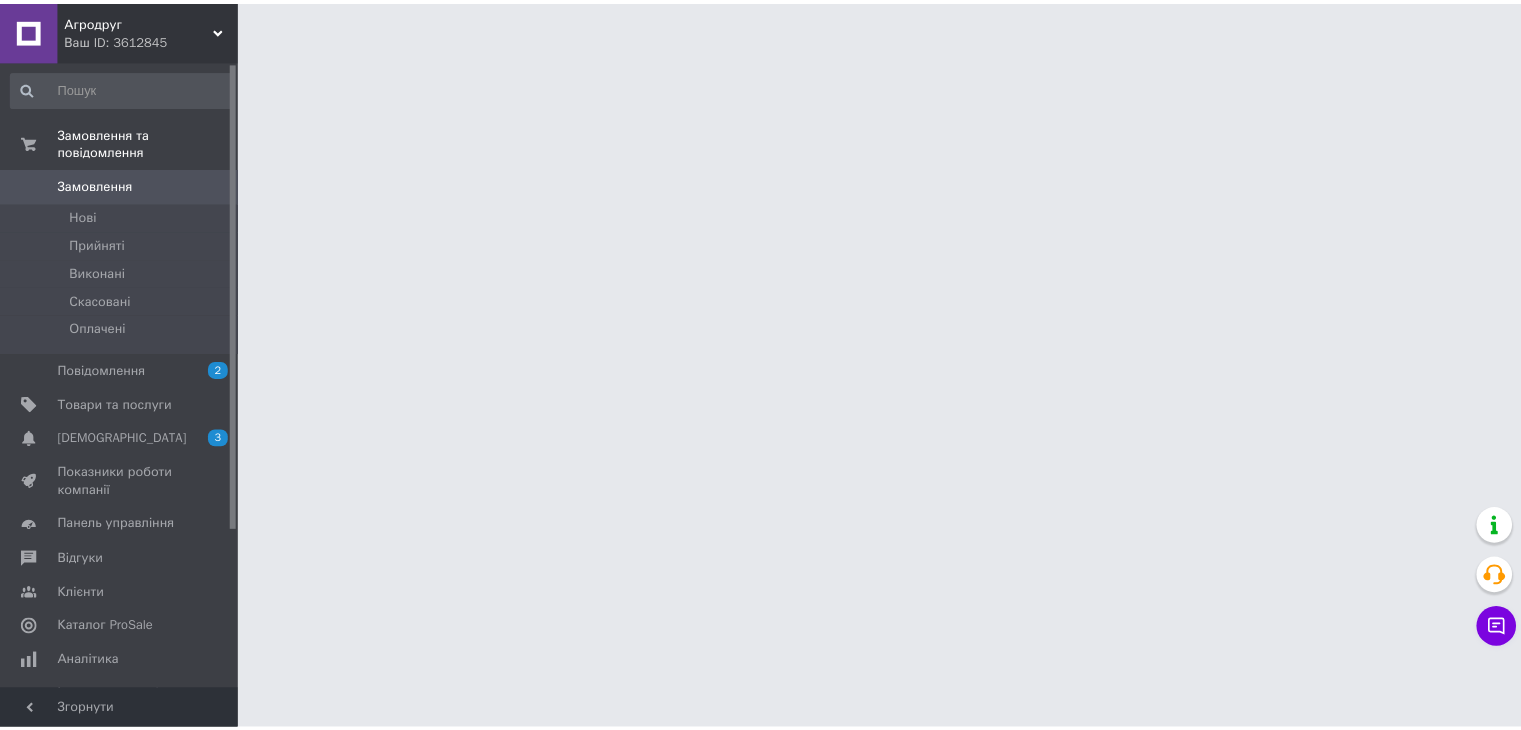 scroll, scrollTop: 0, scrollLeft: 0, axis: both 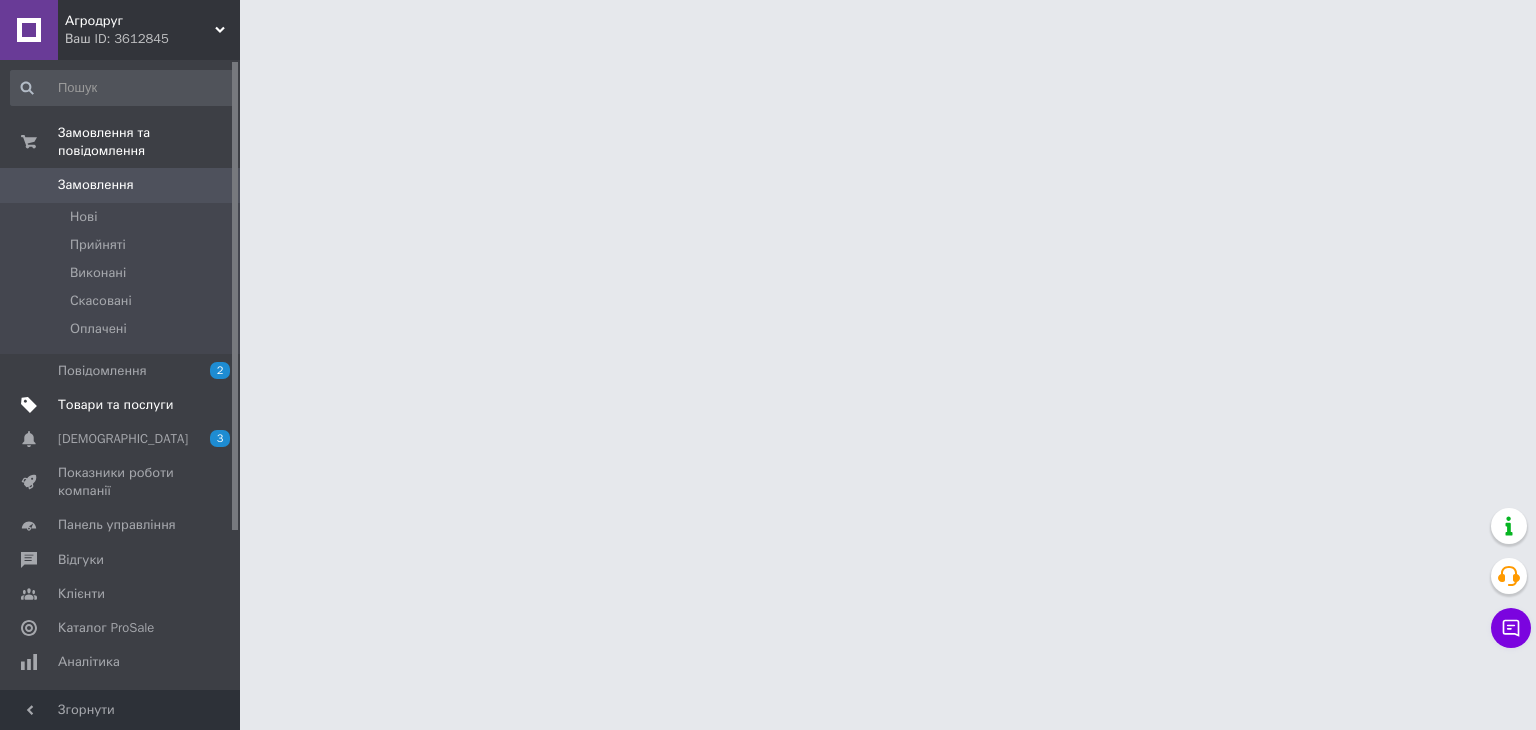 click on "Товари та послуги" at bounding box center (115, 405) 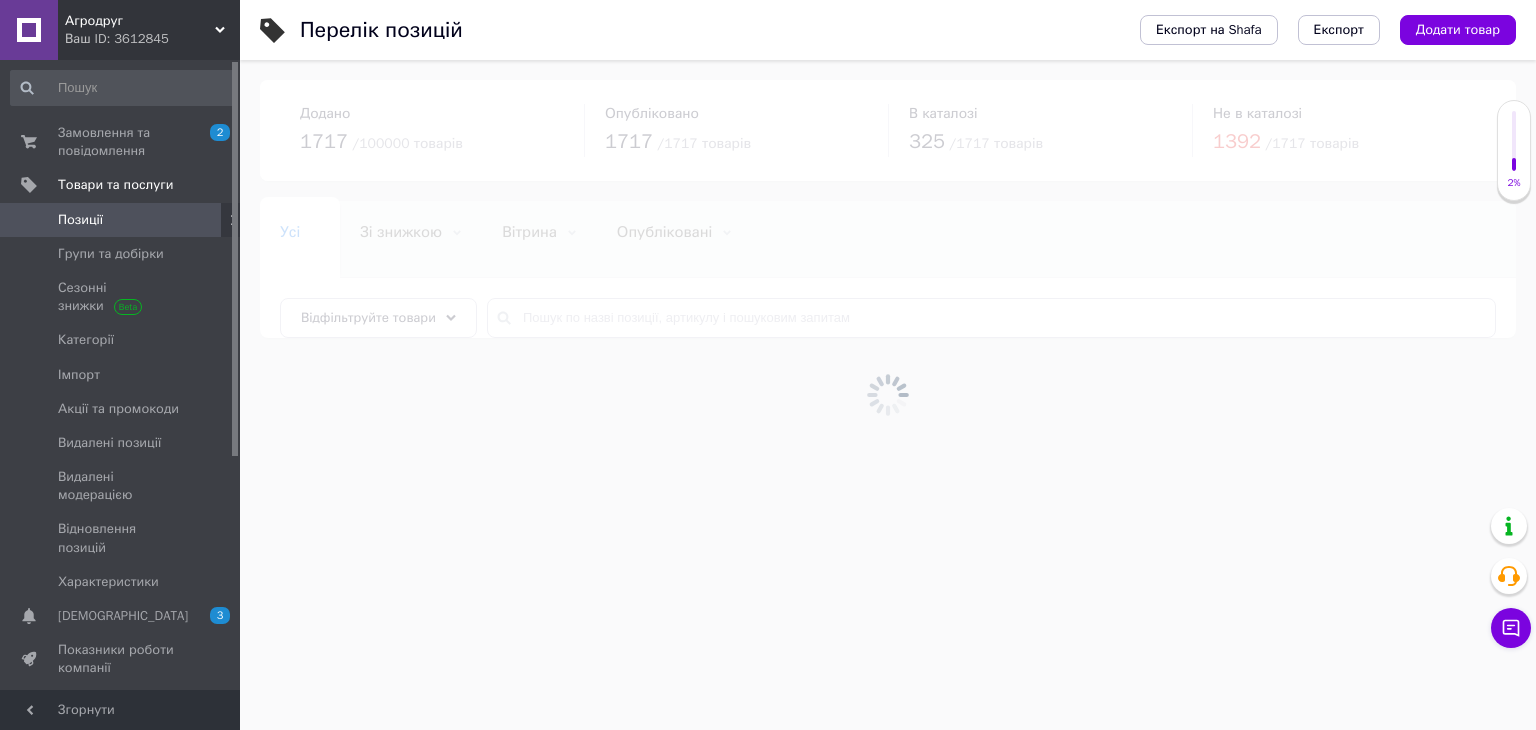 click at bounding box center [888, 395] 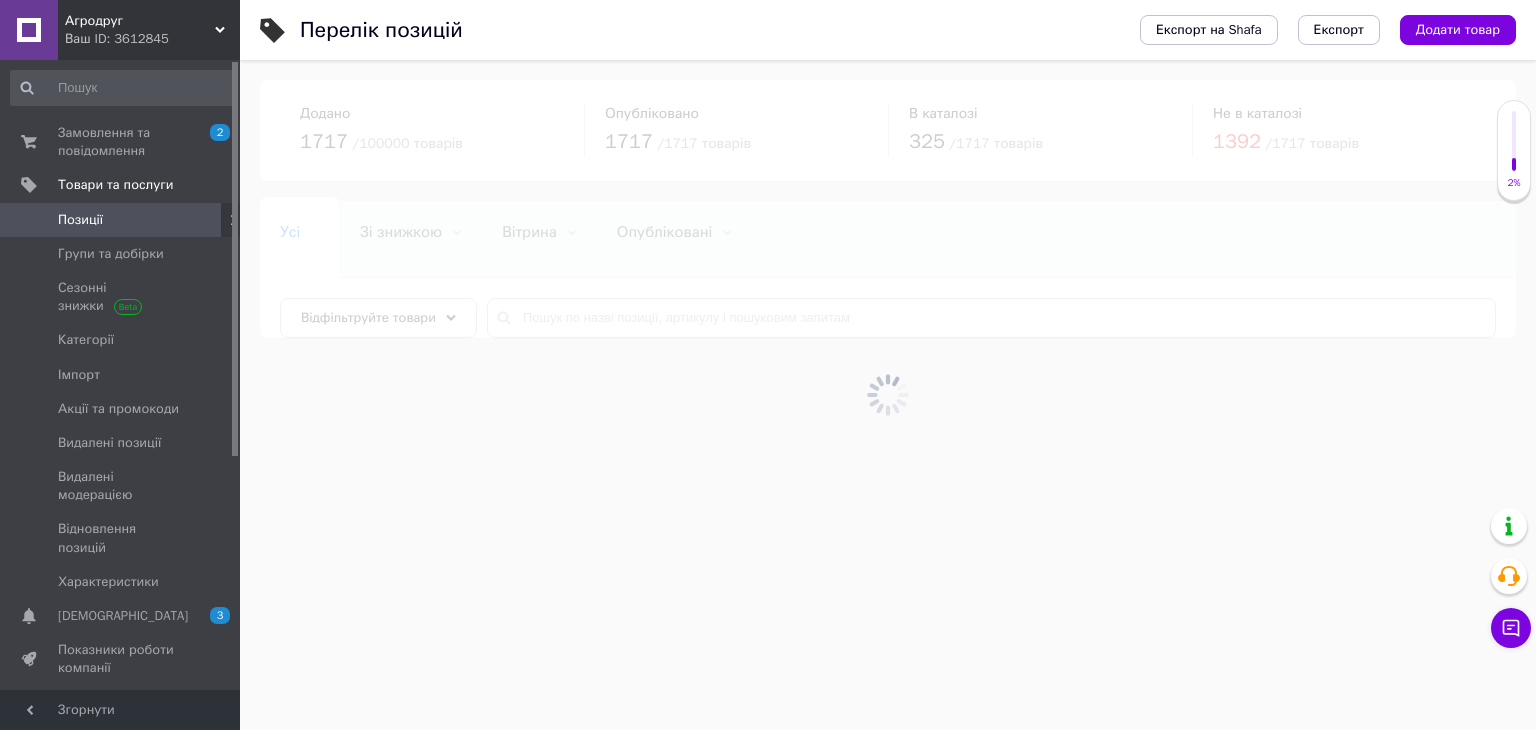 click at bounding box center [888, 395] 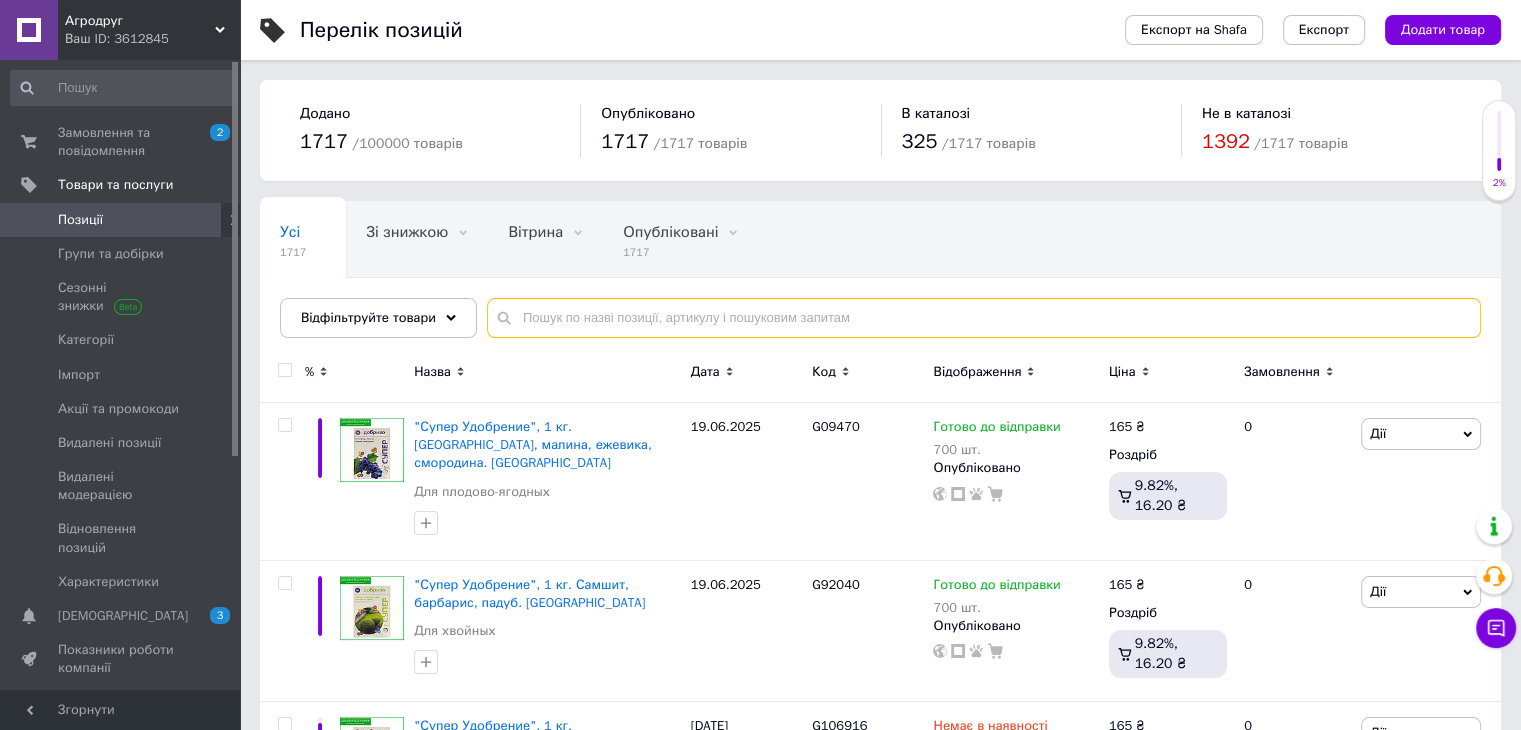 click at bounding box center (984, 318) 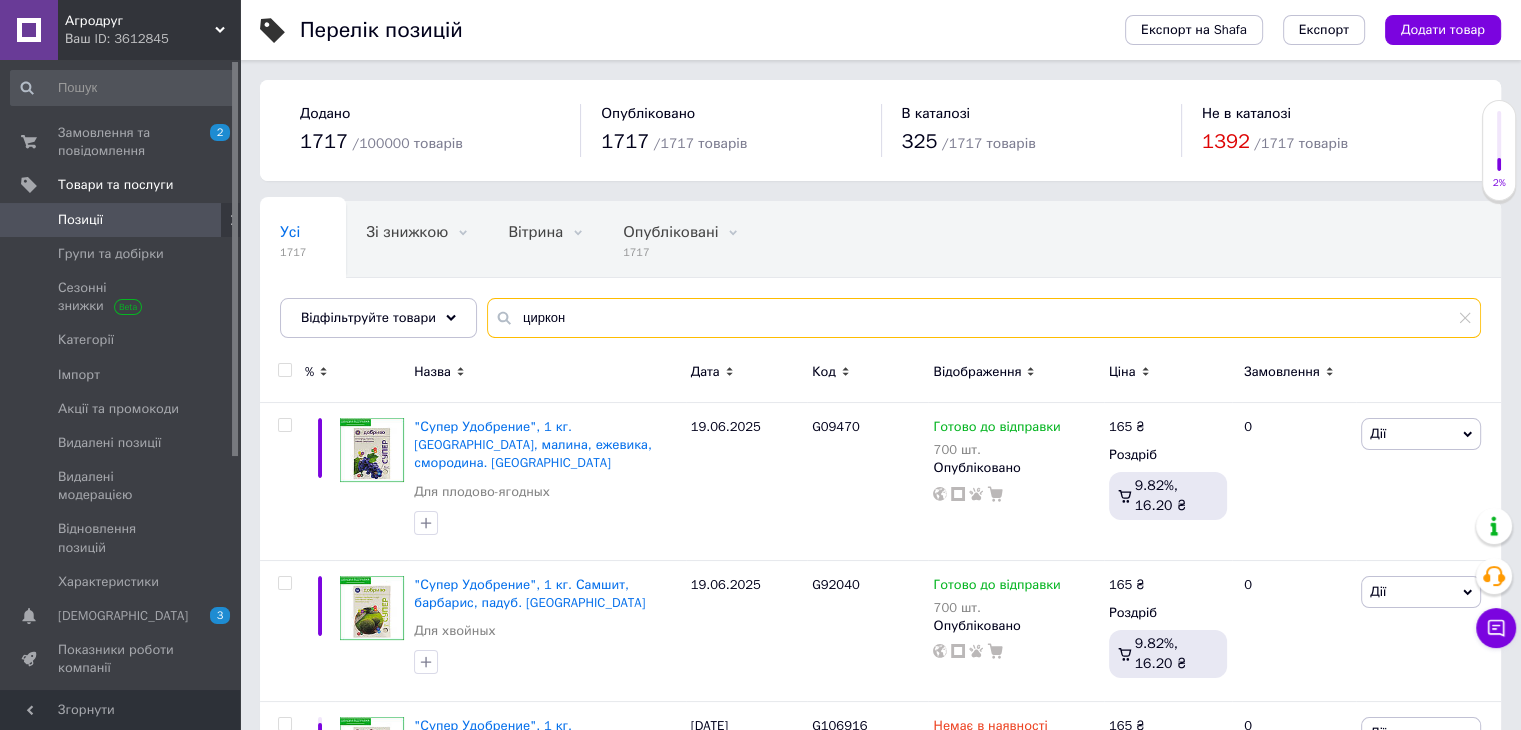 type on "циркон" 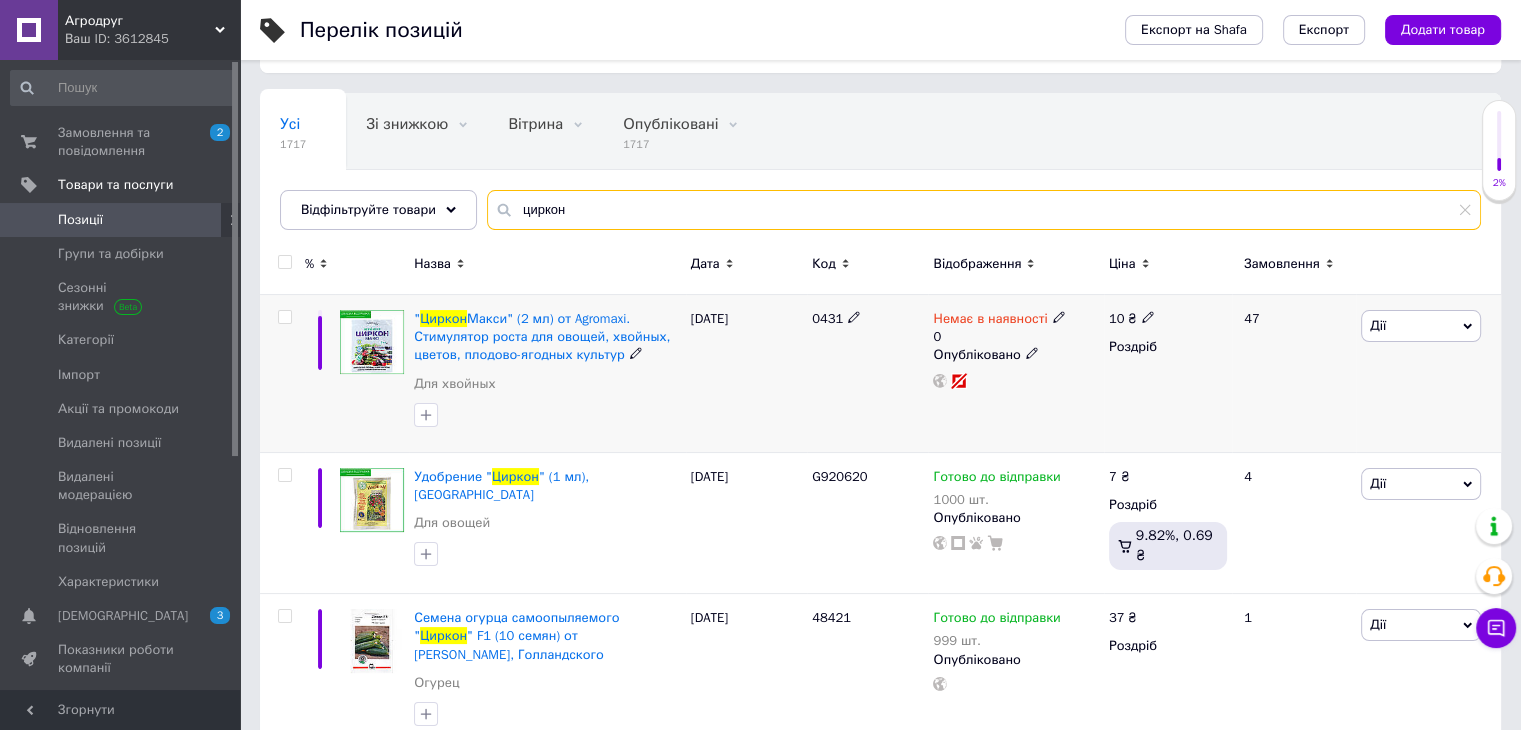 scroll, scrollTop: 109, scrollLeft: 0, axis: vertical 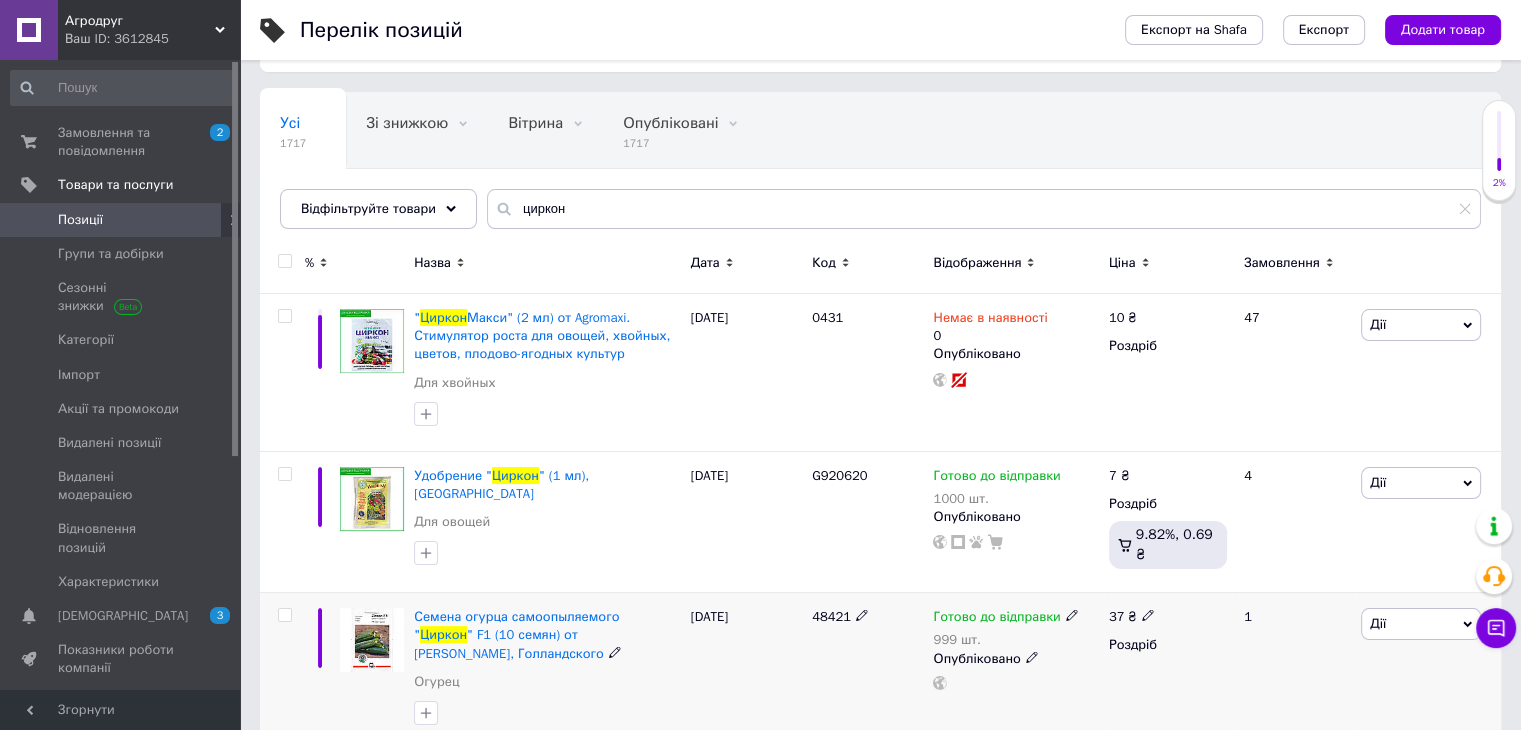 click on "Готово до відправки" at bounding box center [996, 619] 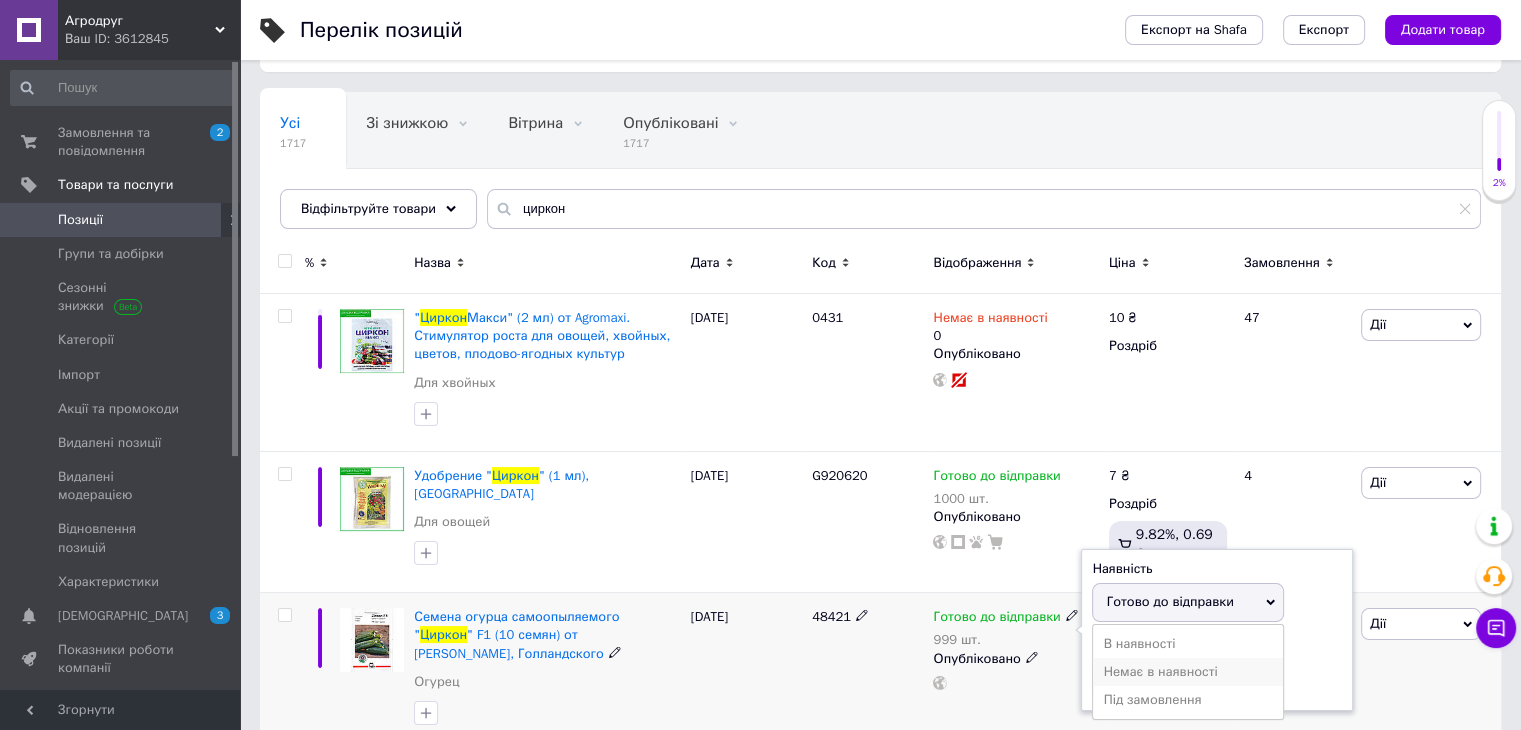 click on "Немає в наявності" at bounding box center (1188, 672) 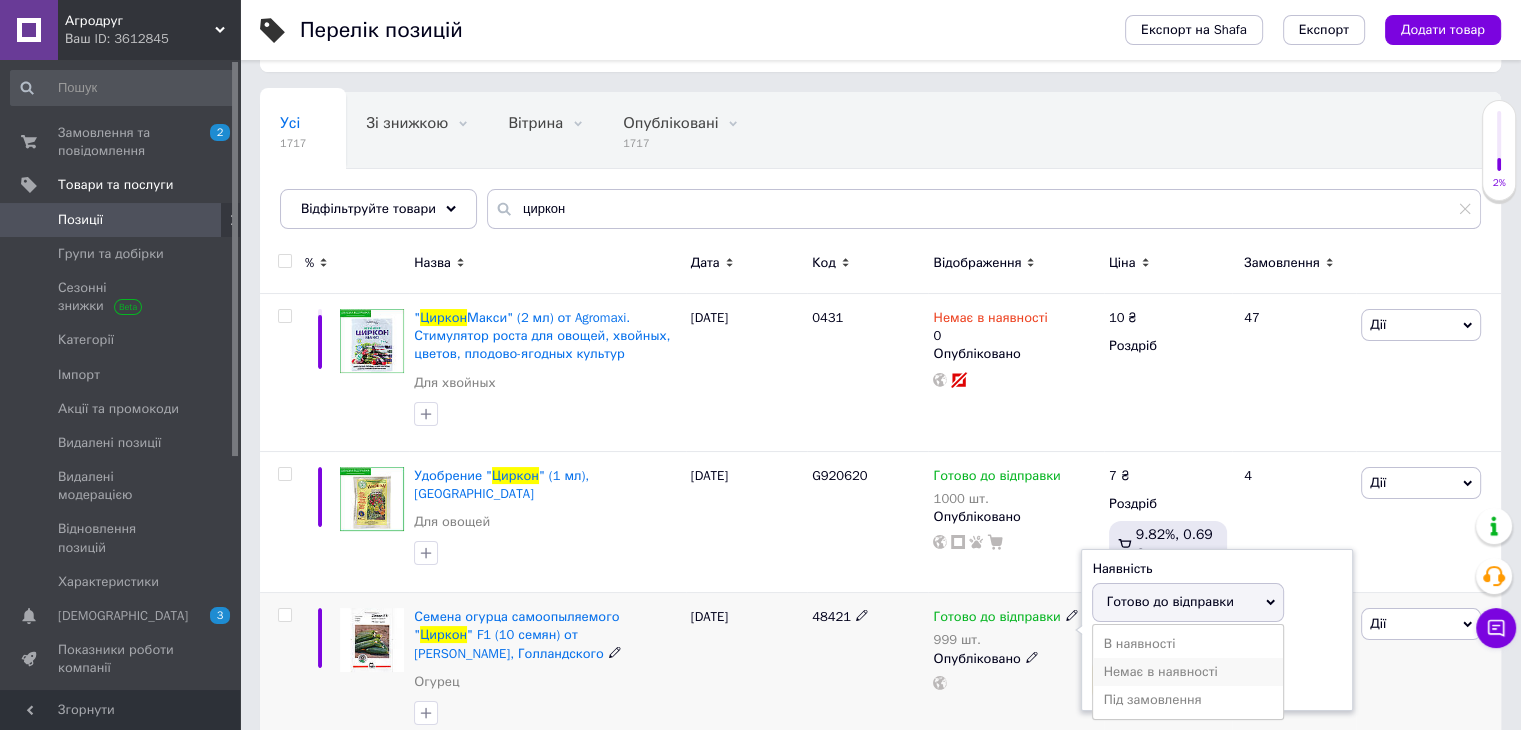click on "999" at bounding box center (1168, 680) 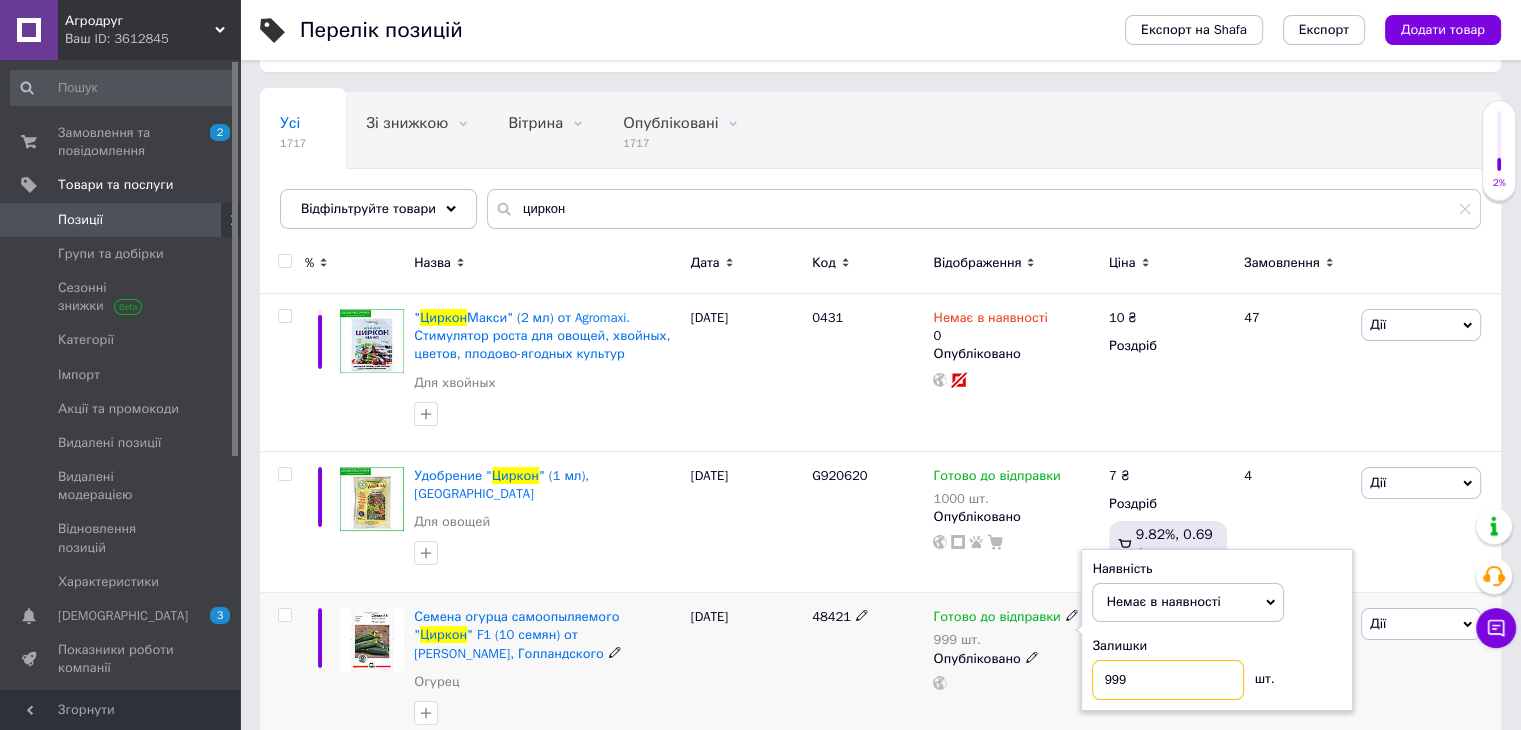 click on "999" at bounding box center [1168, 680] 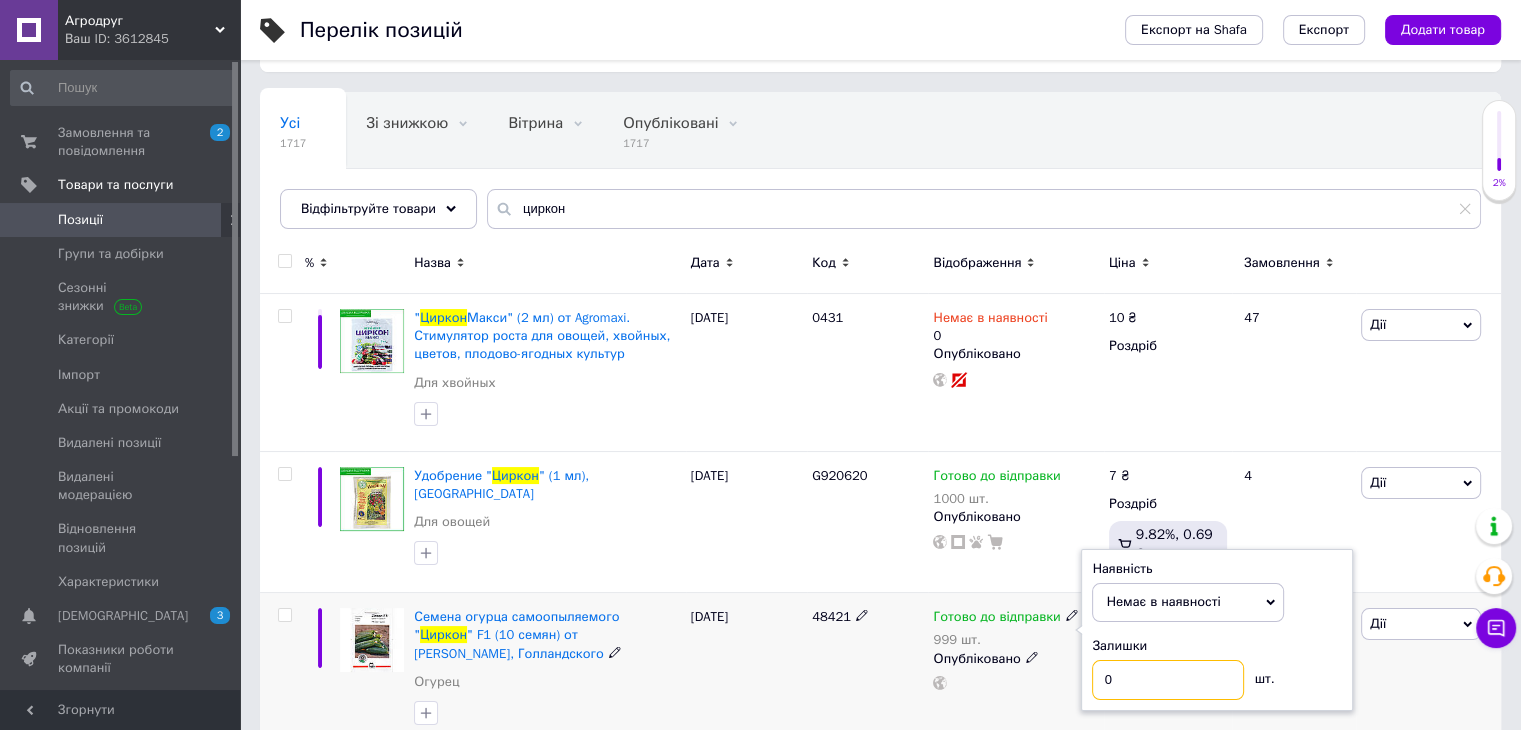 type on "0" 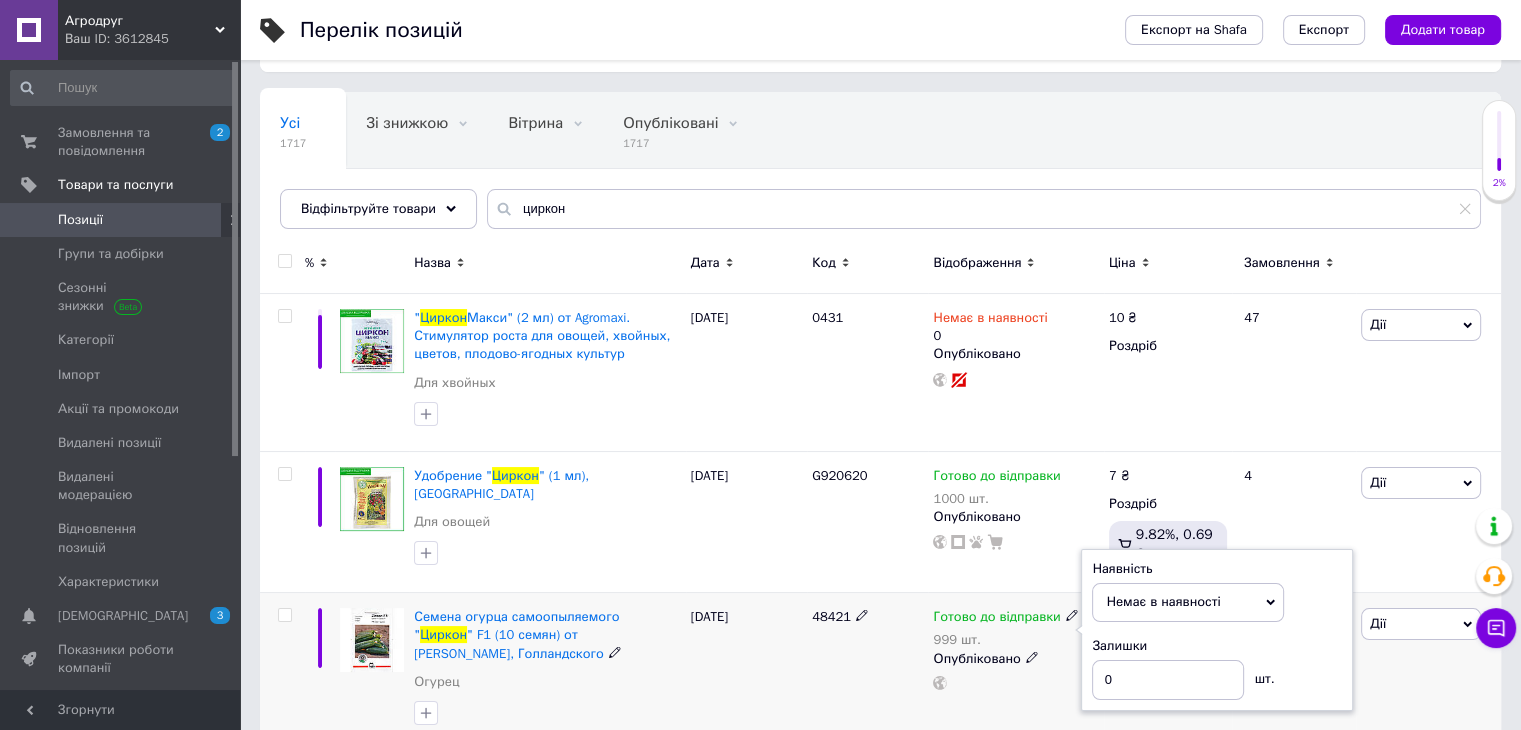click at bounding box center [1015, 683] 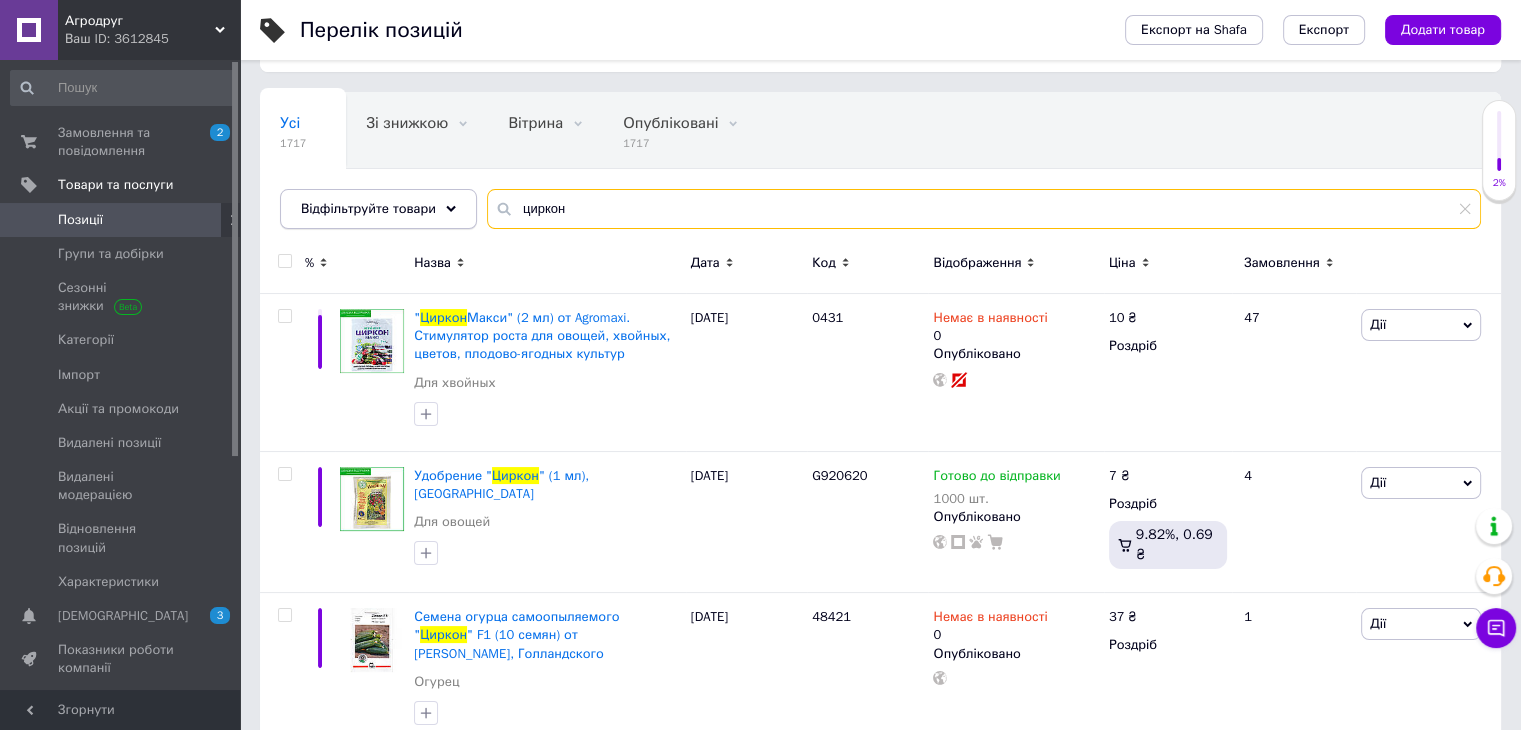 drag, startPoint x: 614, startPoint y: 215, endPoint x: 404, endPoint y: 214, distance: 210.00238 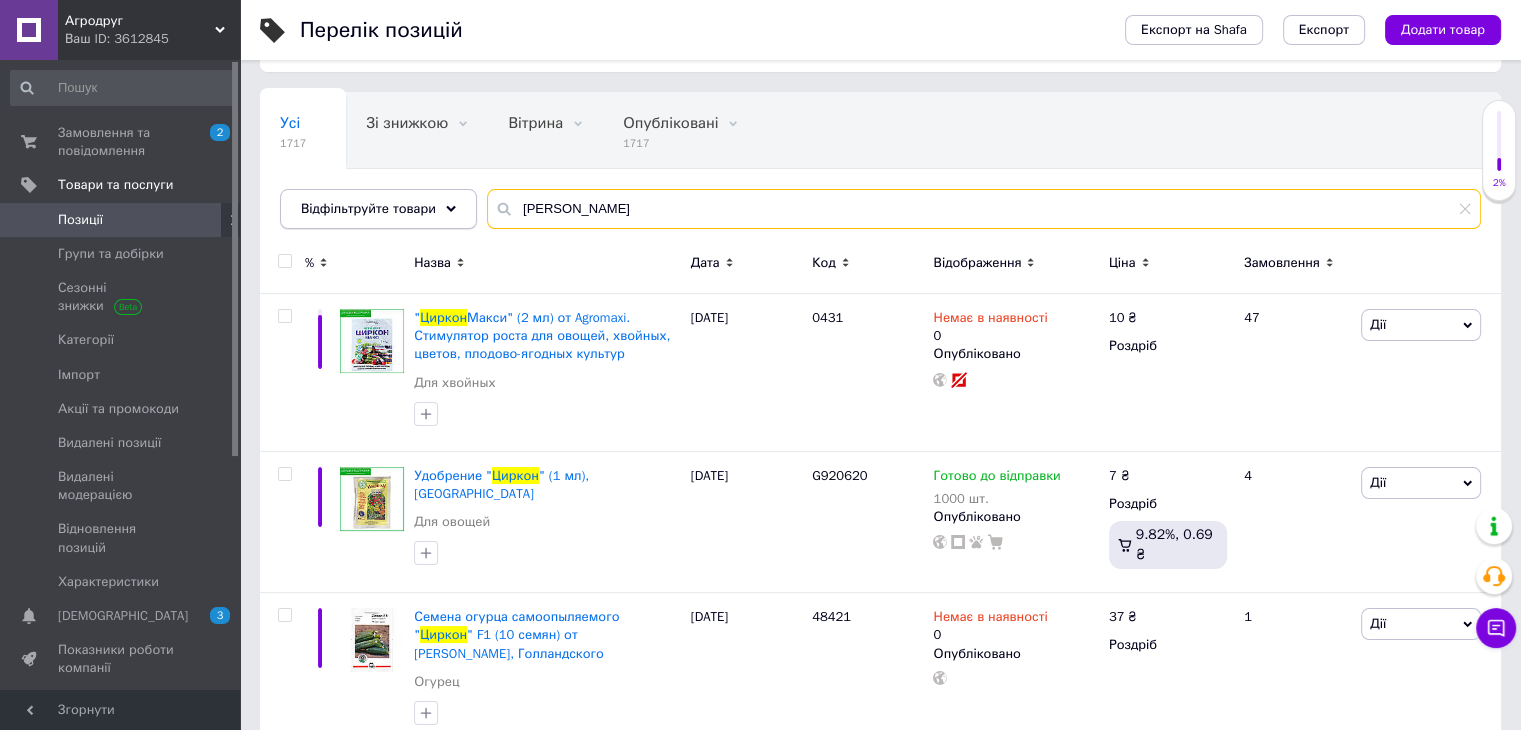 type on "барвіна" 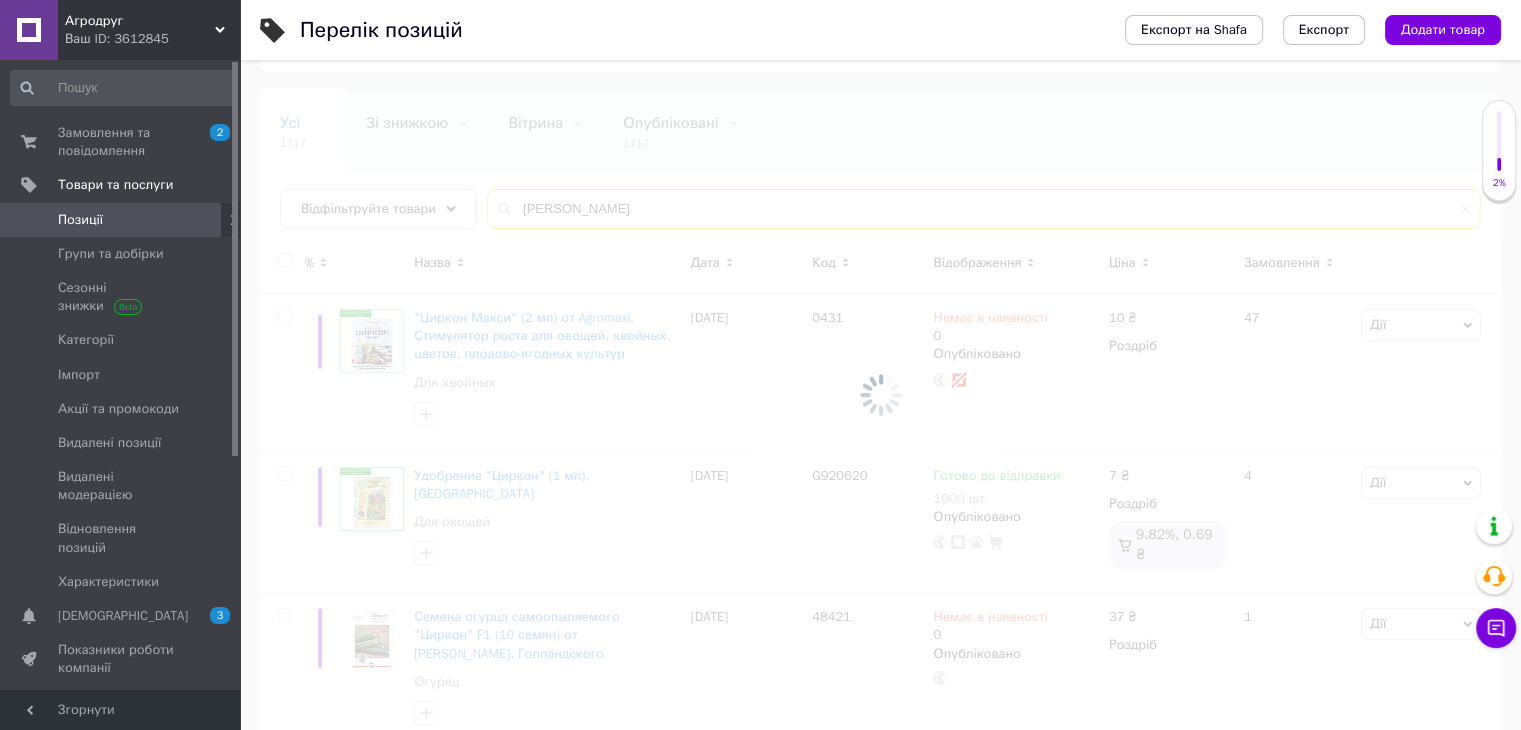 scroll, scrollTop: 33, scrollLeft: 0, axis: vertical 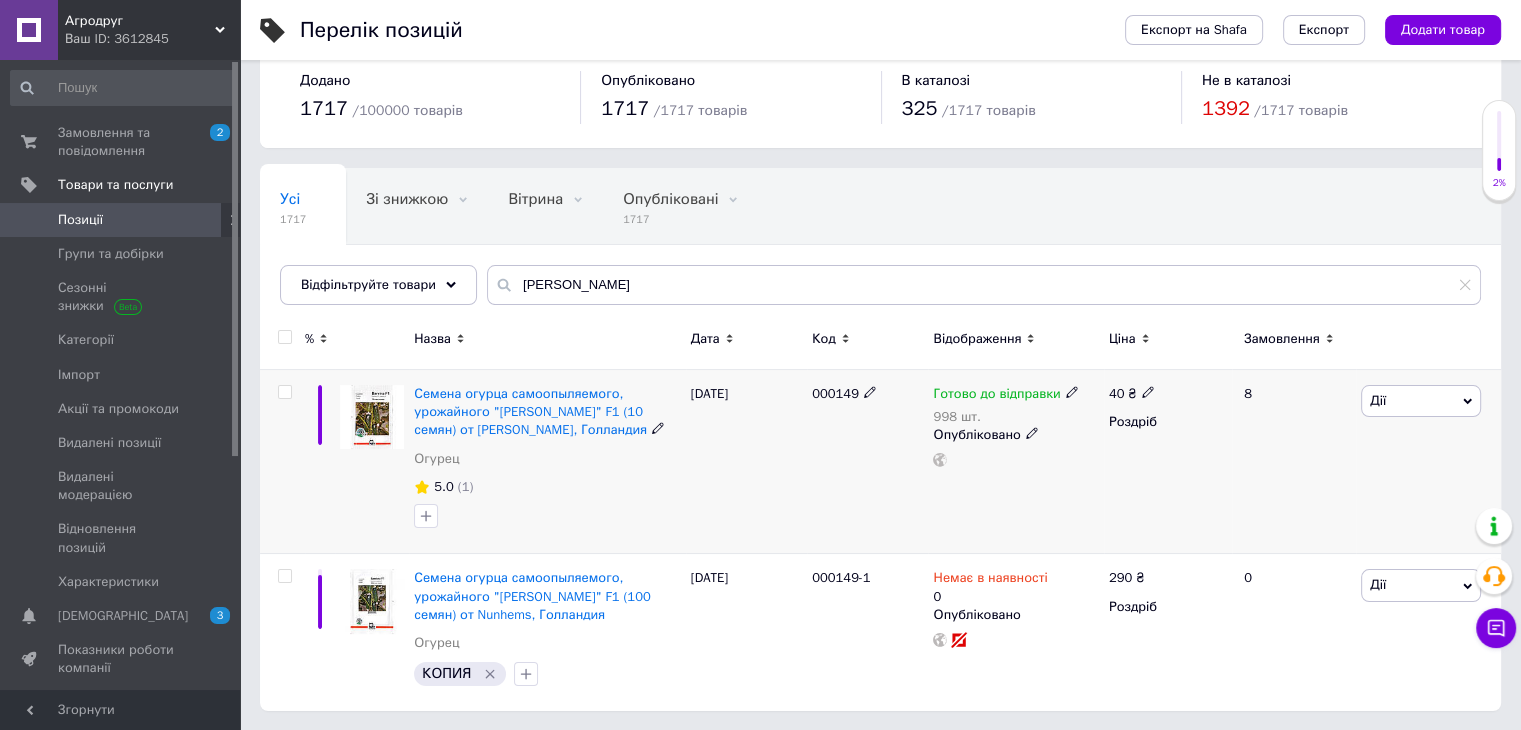 click 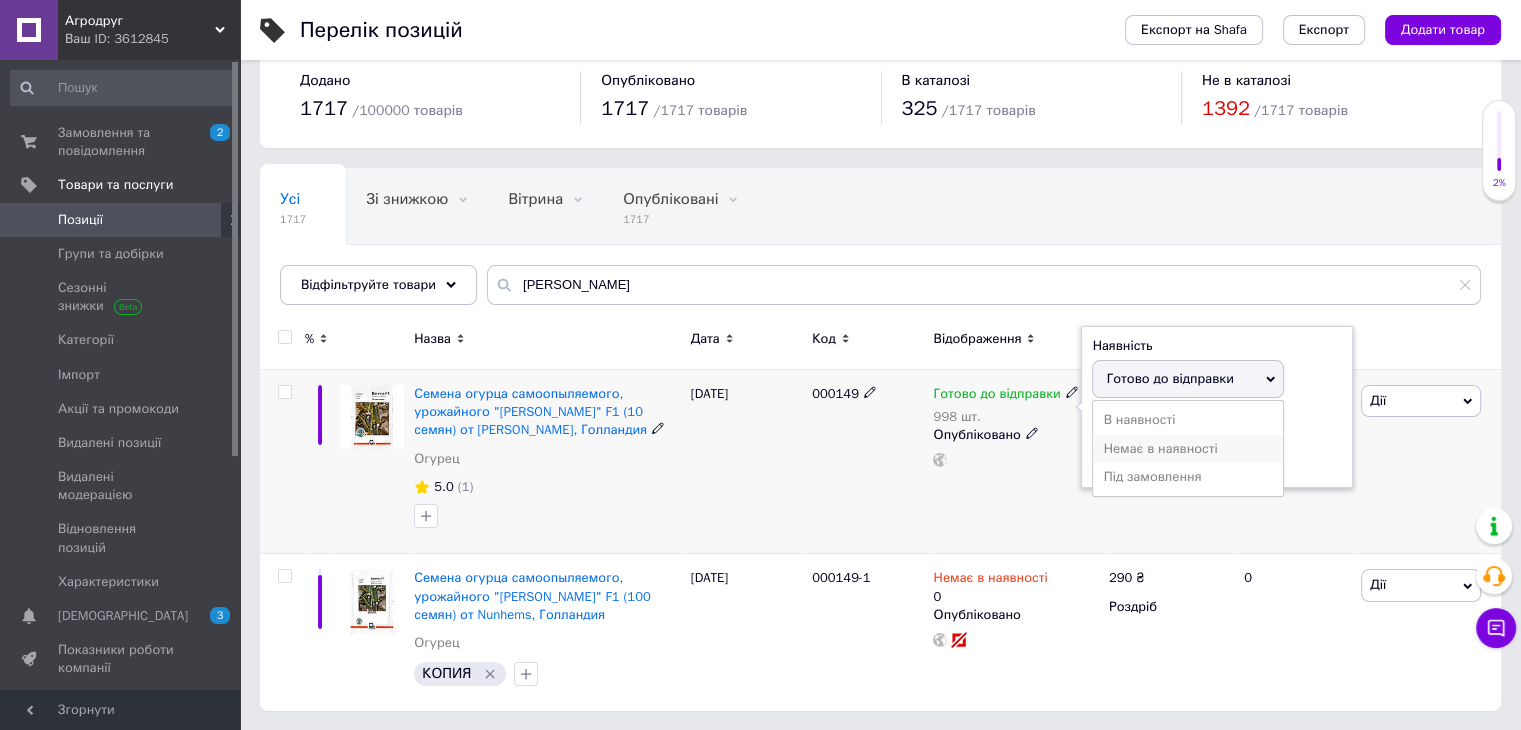 click on "Немає в наявності" at bounding box center (1188, 449) 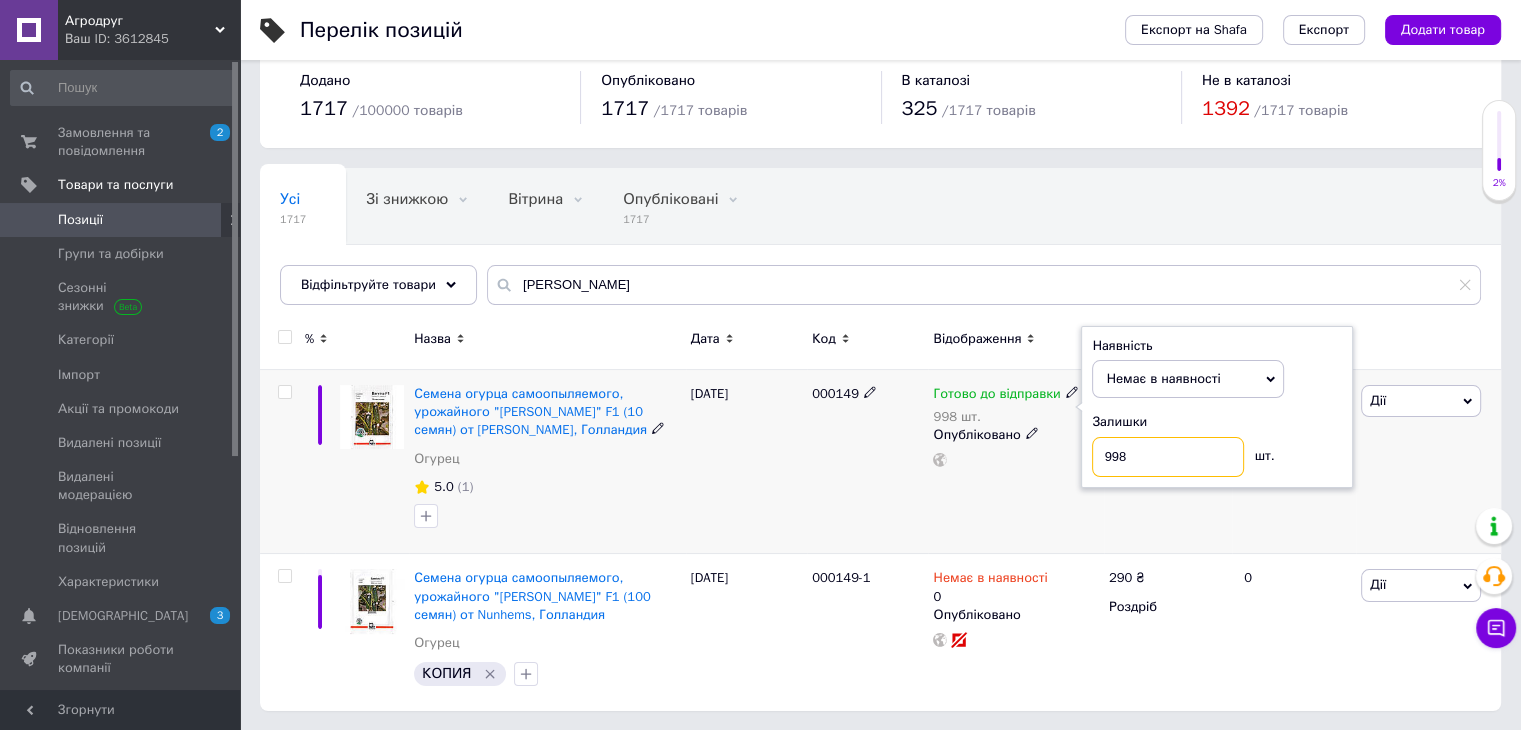 click on "998" at bounding box center (1168, 457) 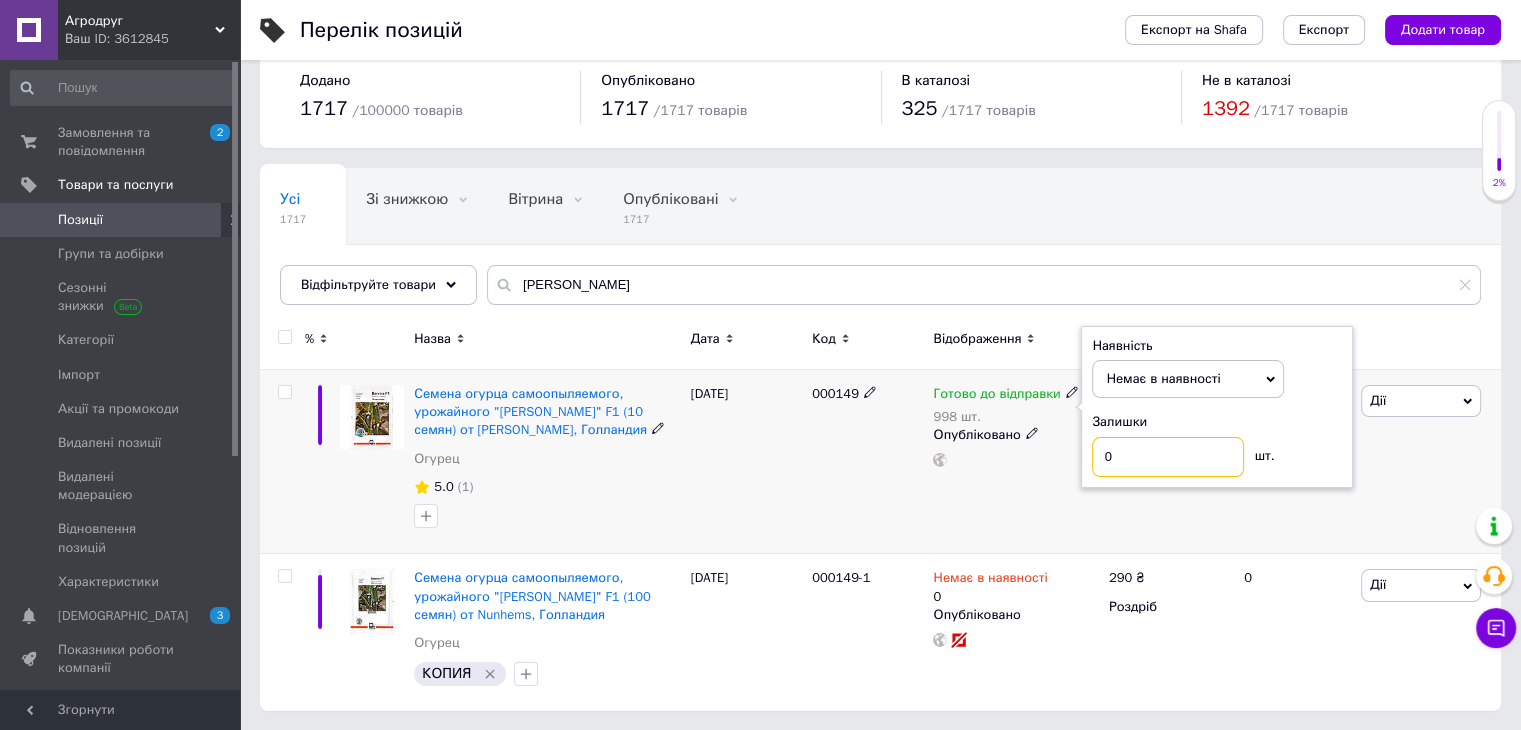 type on "0" 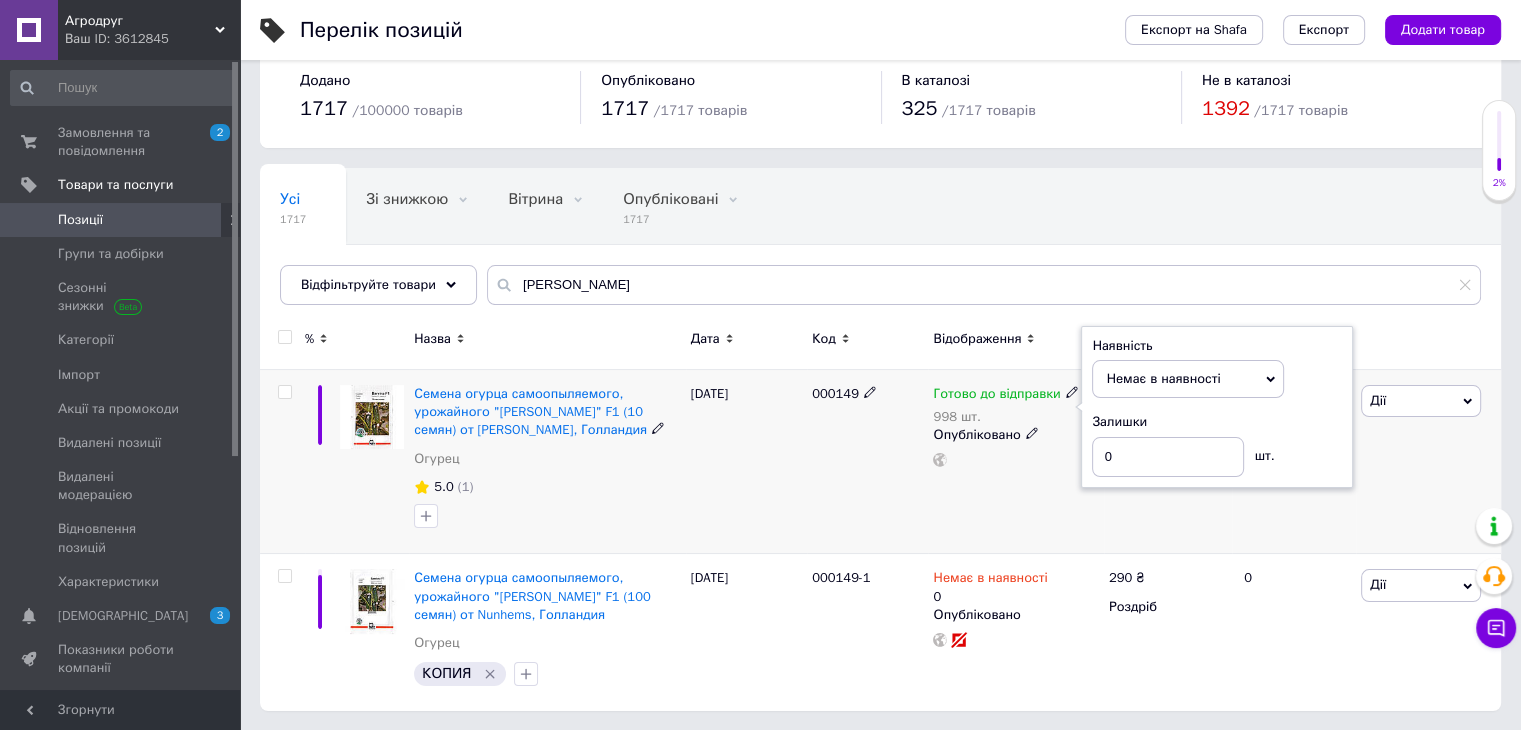 click on "Готово до відправки 998 шт. Наявність Немає в наявності В наявності Під замовлення Готово до відправки Залишки 0 шт. Опубліковано" at bounding box center (1015, 462) 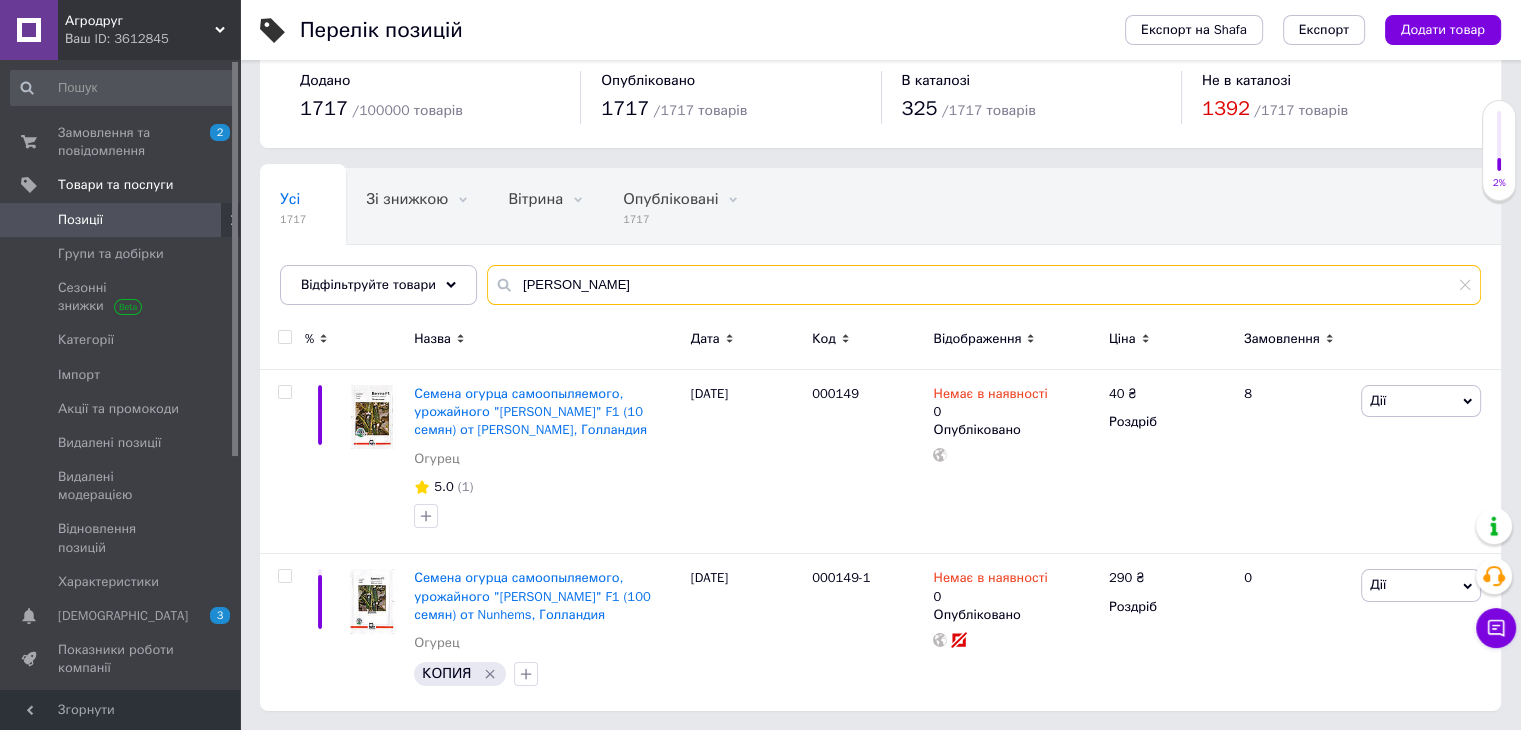 click on "барвіна" at bounding box center [984, 285] 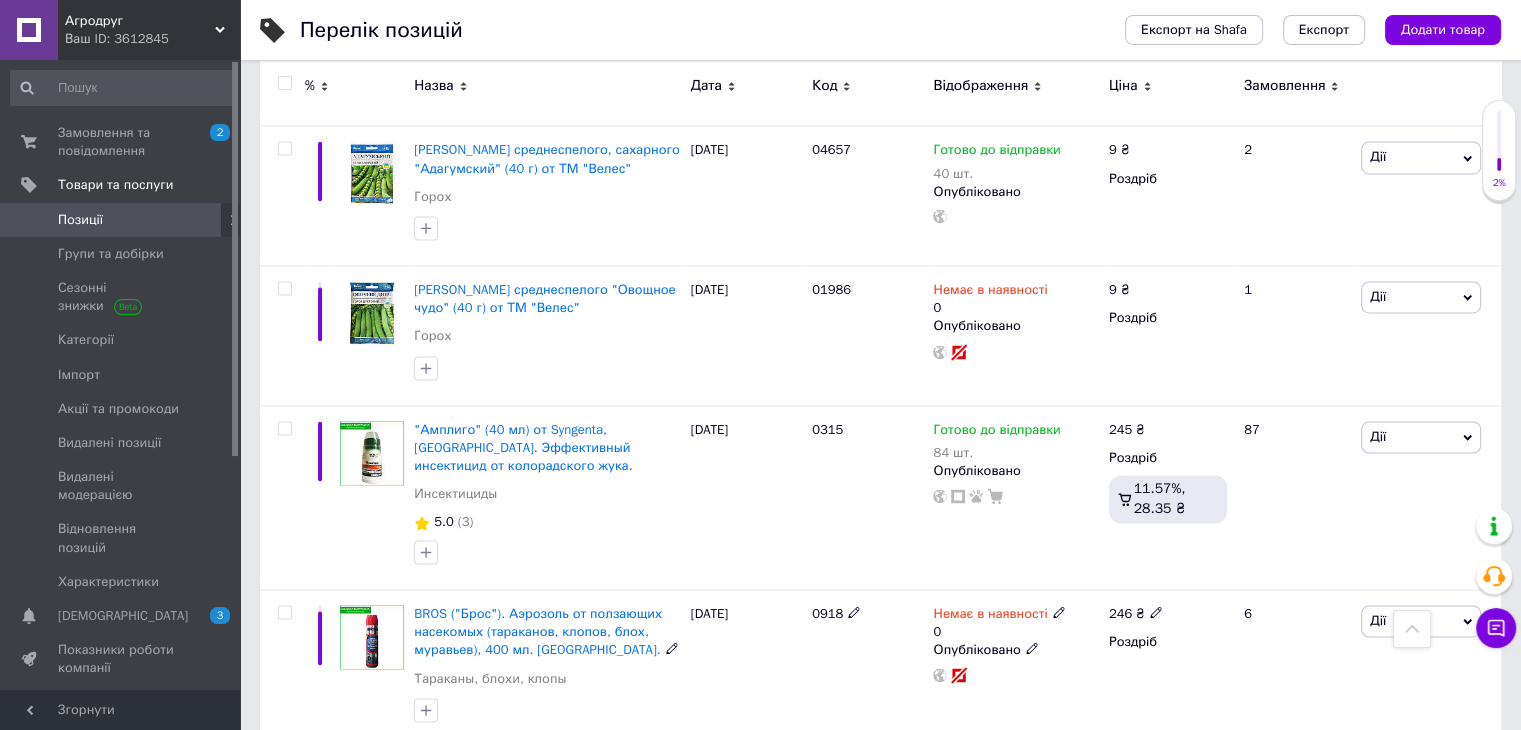 scroll, scrollTop: 3412, scrollLeft: 0, axis: vertical 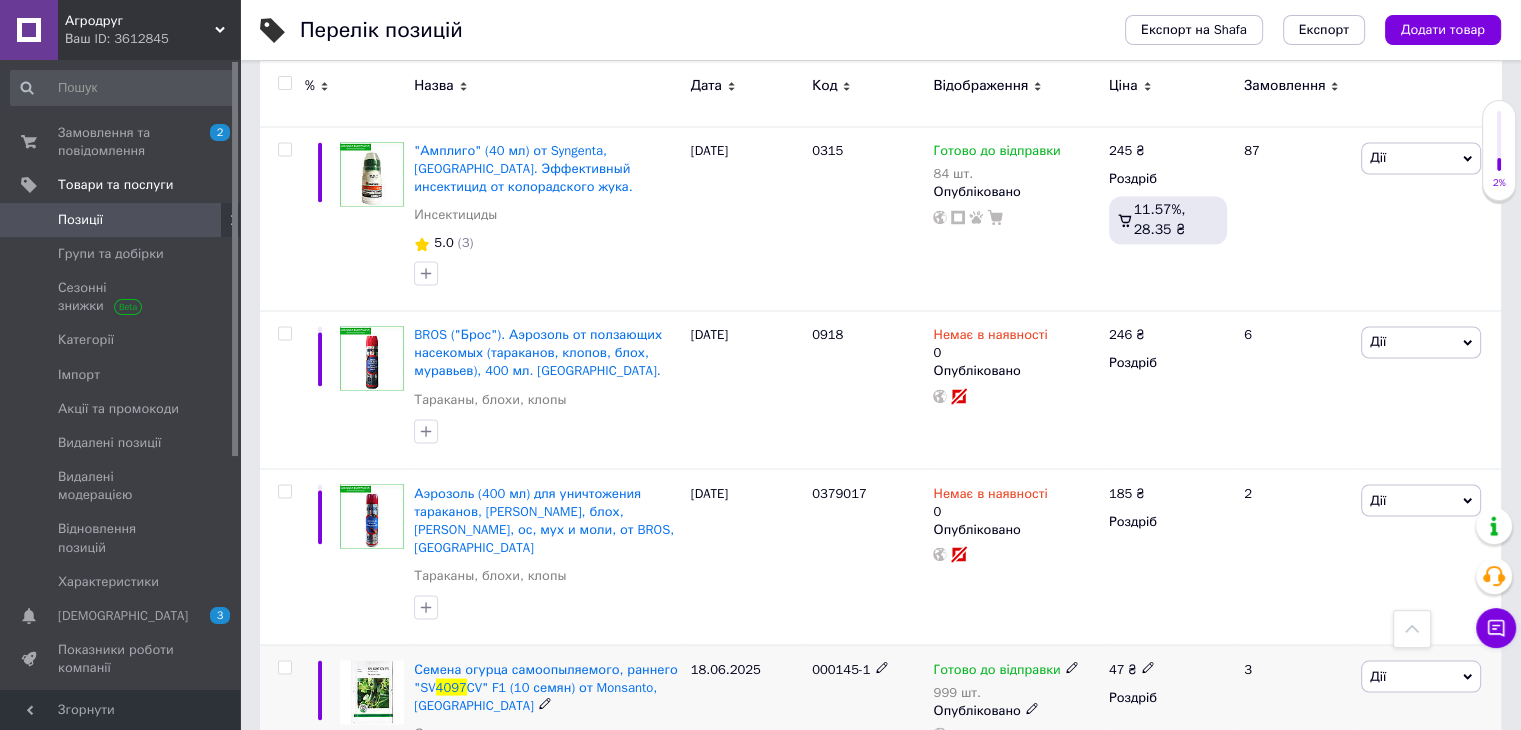 type on "4097" 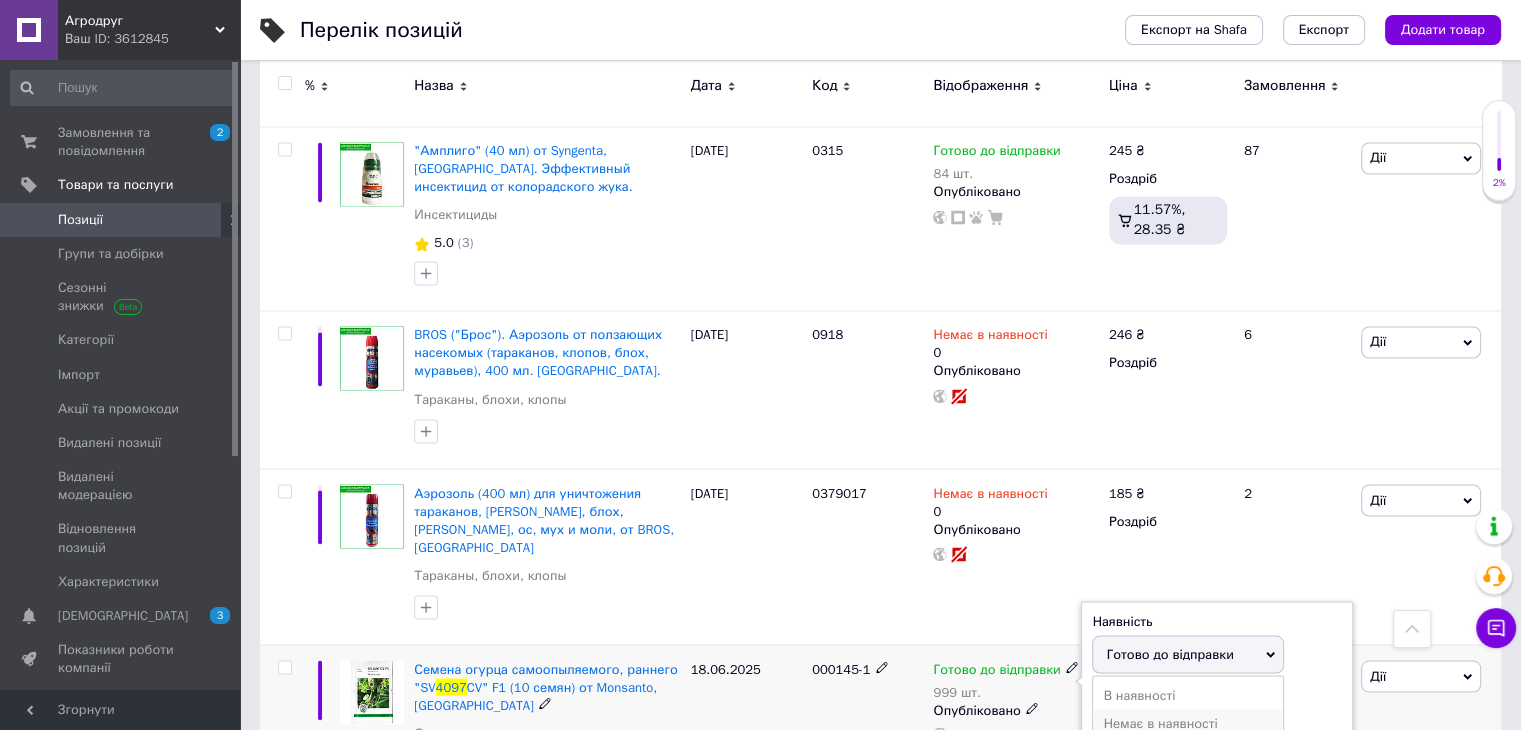 click on "Немає в наявності" at bounding box center (1188, 723) 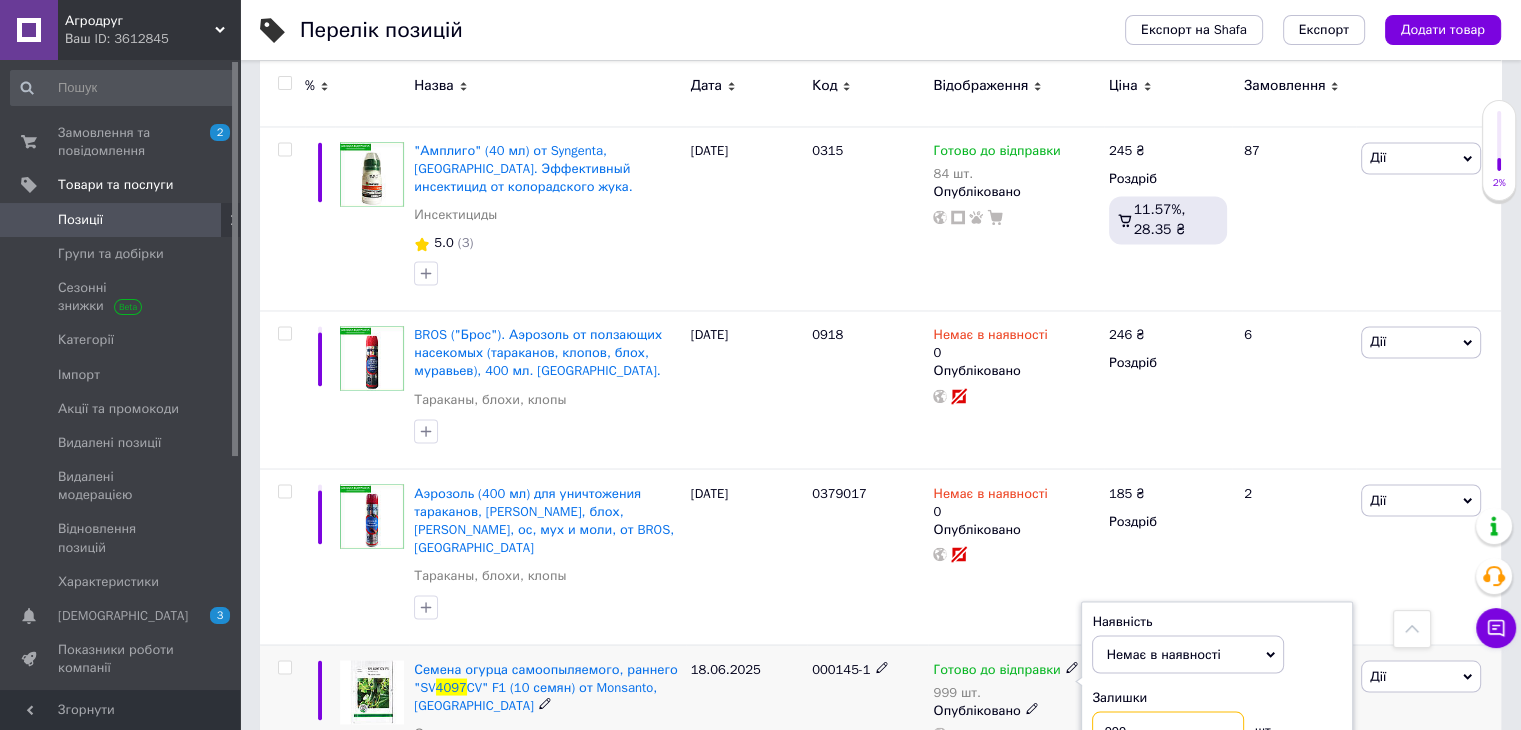 click on "999" at bounding box center (1168, 731) 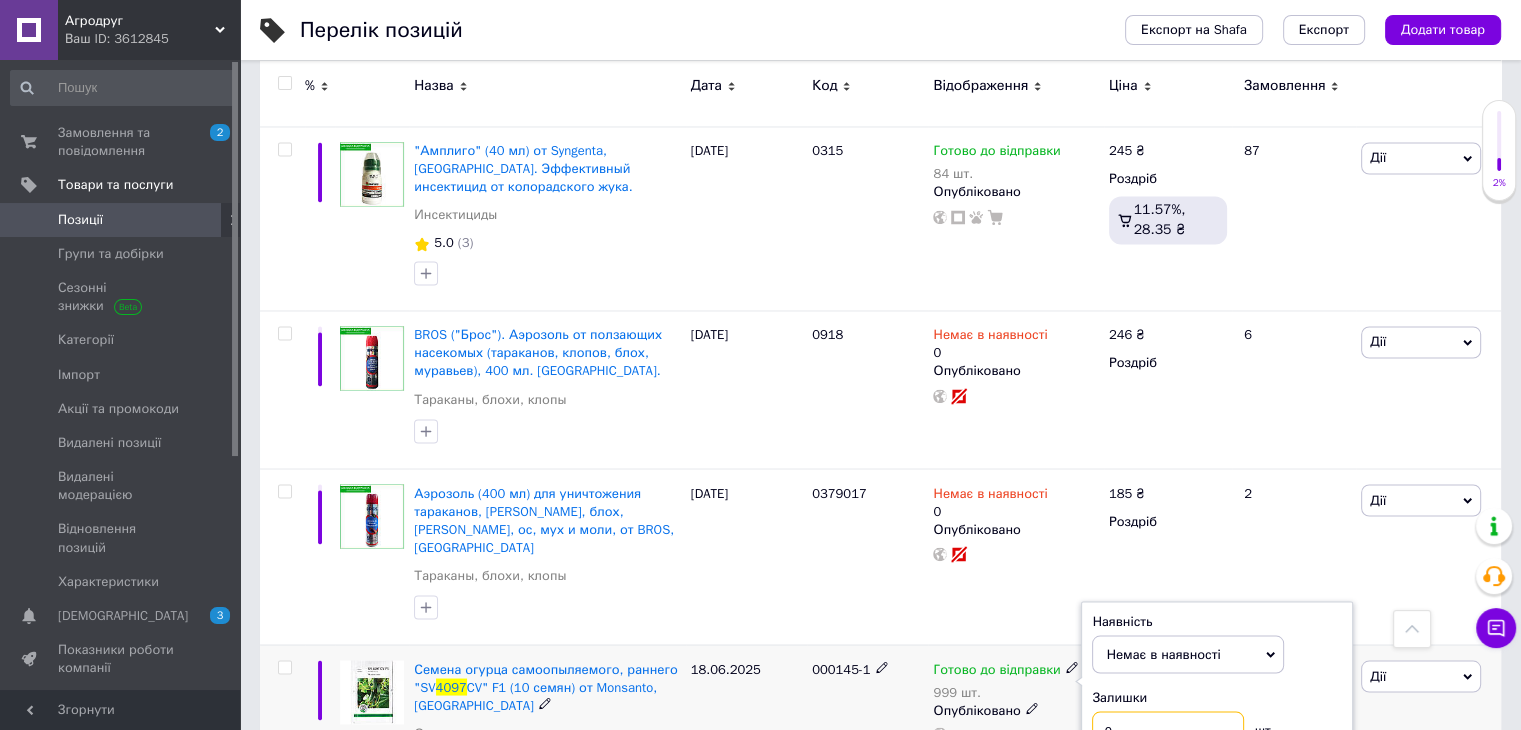 type on "0" 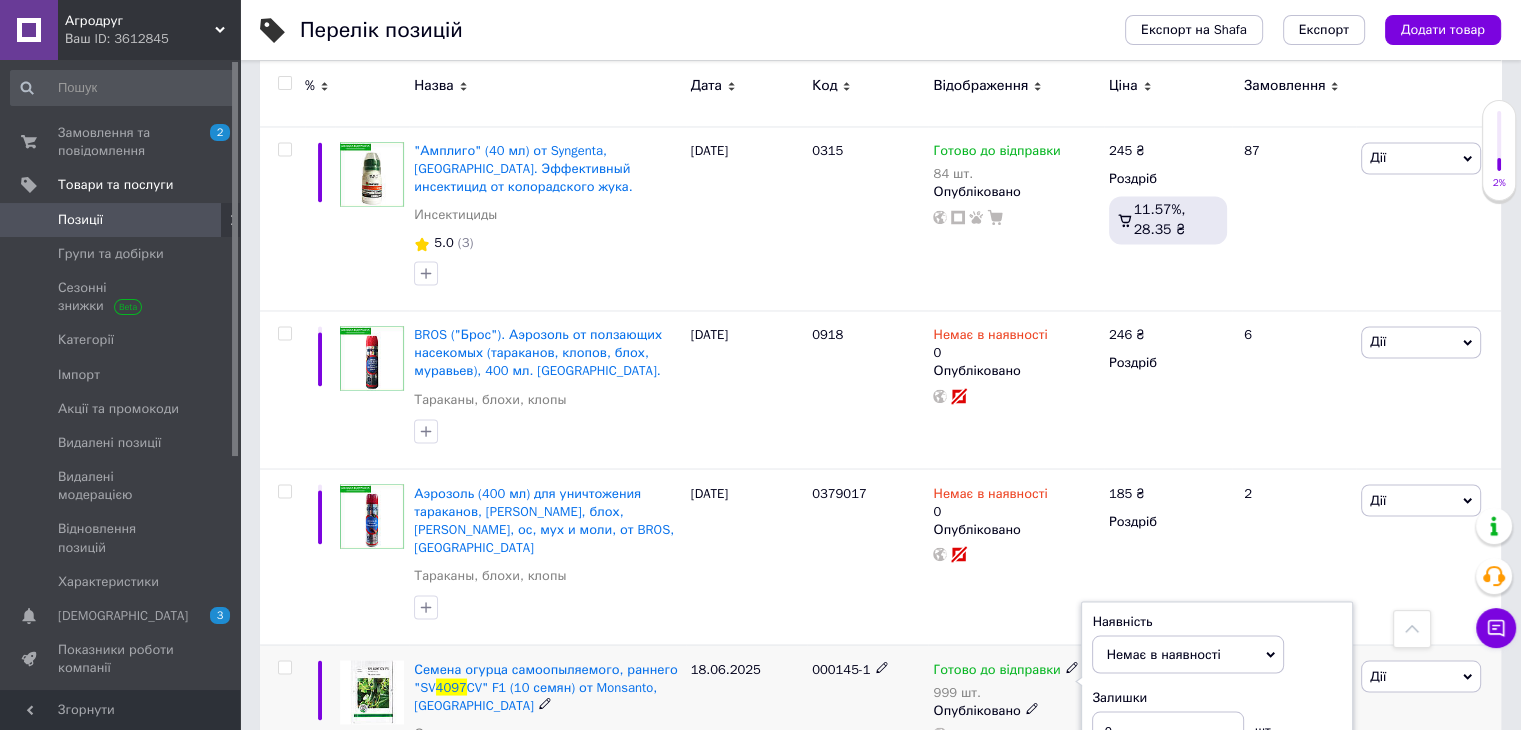 click on "Готово до відправки 999 шт. Наявність Немає в наявності В наявності Під замовлення Готово до відправки Залишки 0 шт. Опубліковано" at bounding box center (1015, 722) 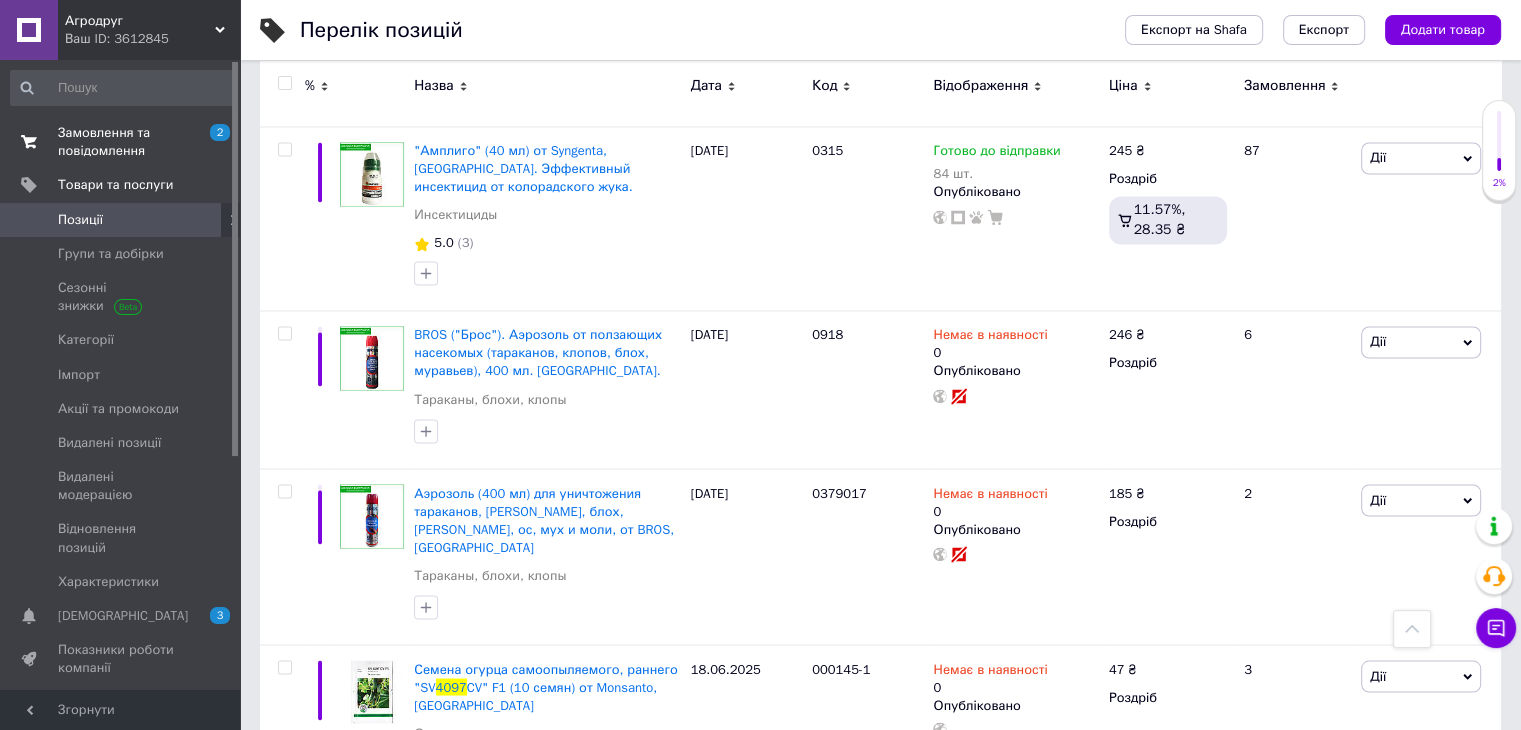 click on "Замовлення та повідомлення" at bounding box center (121, 142) 